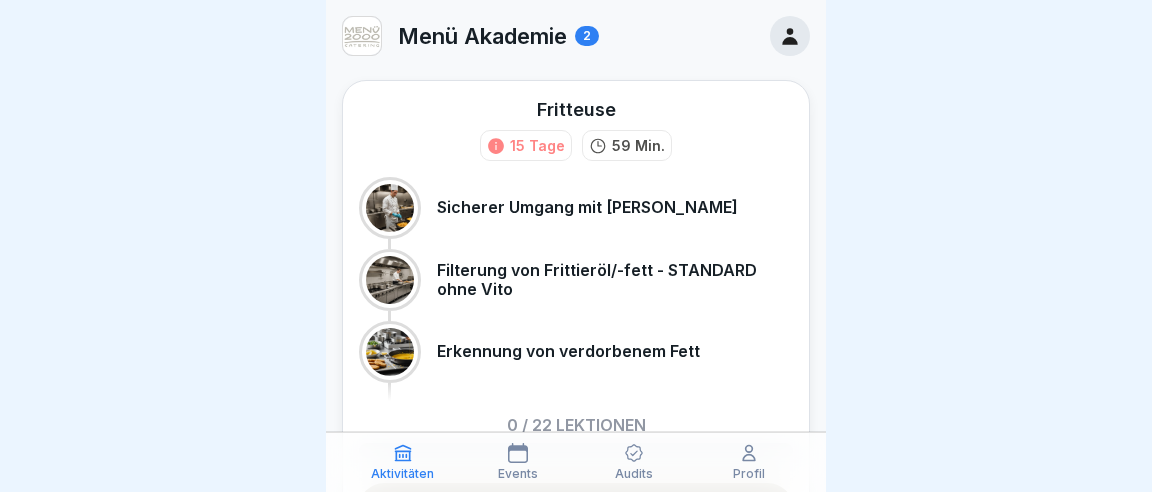 scroll, scrollTop: 0, scrollLeft: 0, axis: both 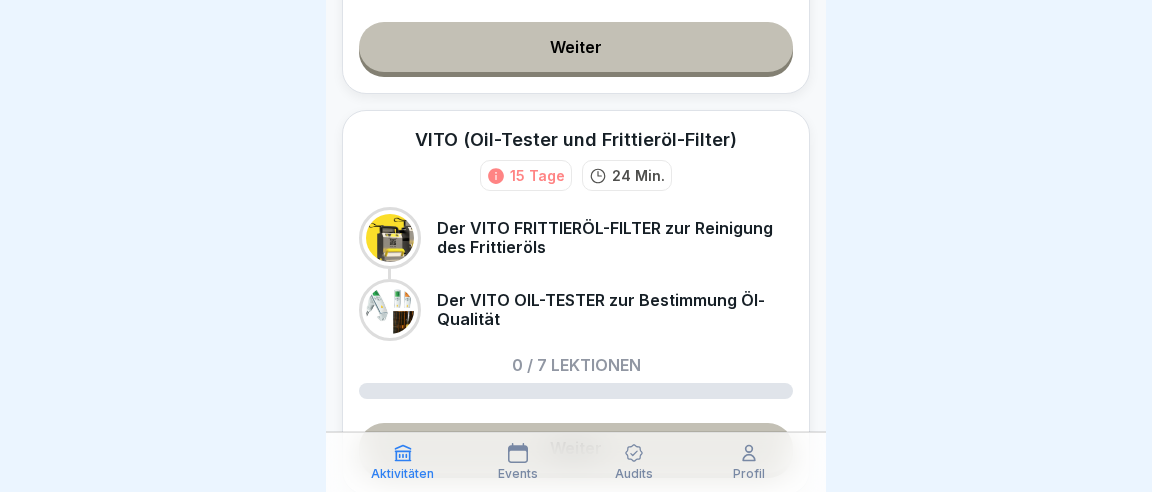 click on "Weiter" at bounding box center (576, 47) 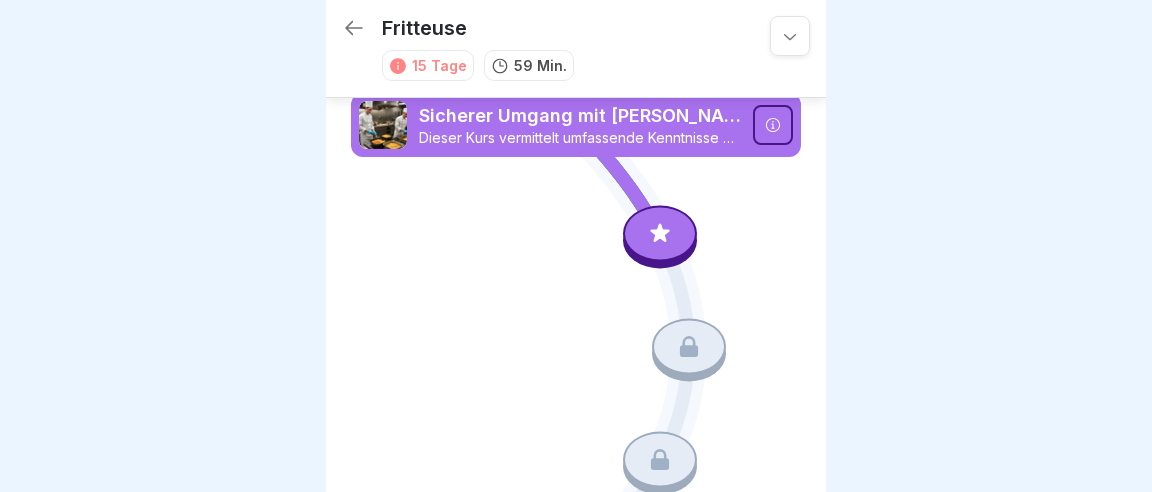 scroll, scrollTop: 0, scrollLeft: 0, axis: both 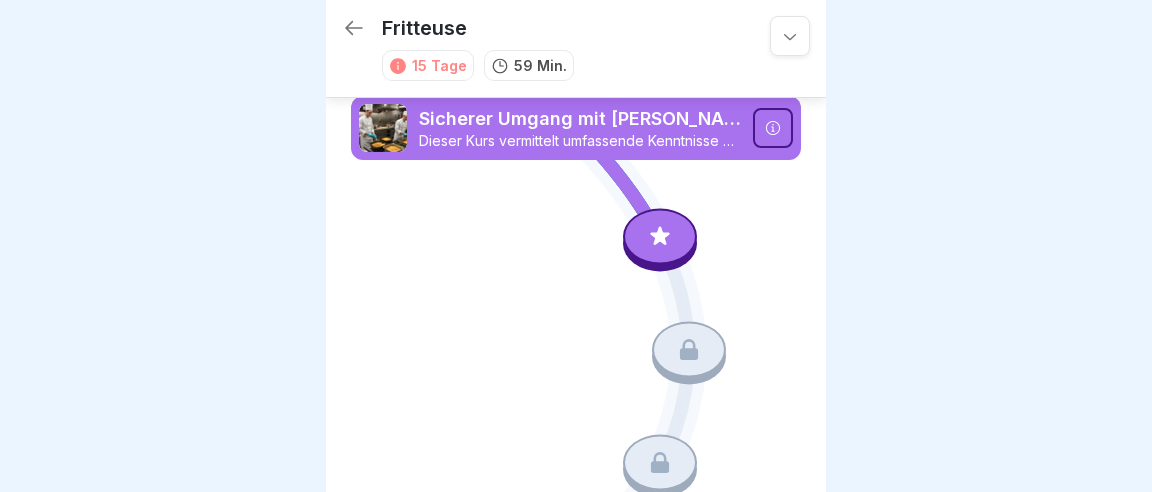 click at bounding box center [660, 237] 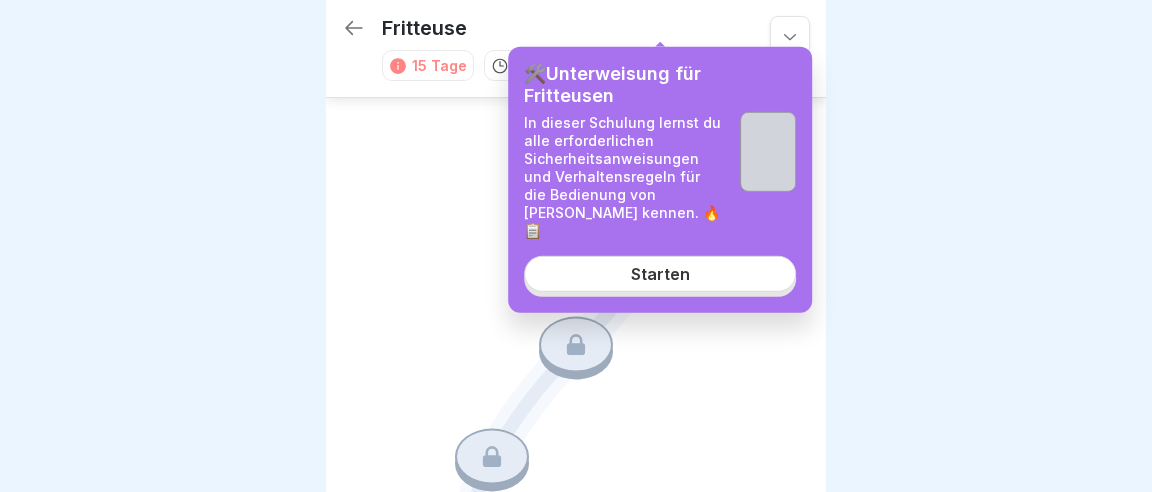 scroll, scrollTop: 230, scrollLeft: 0, axis: vertical 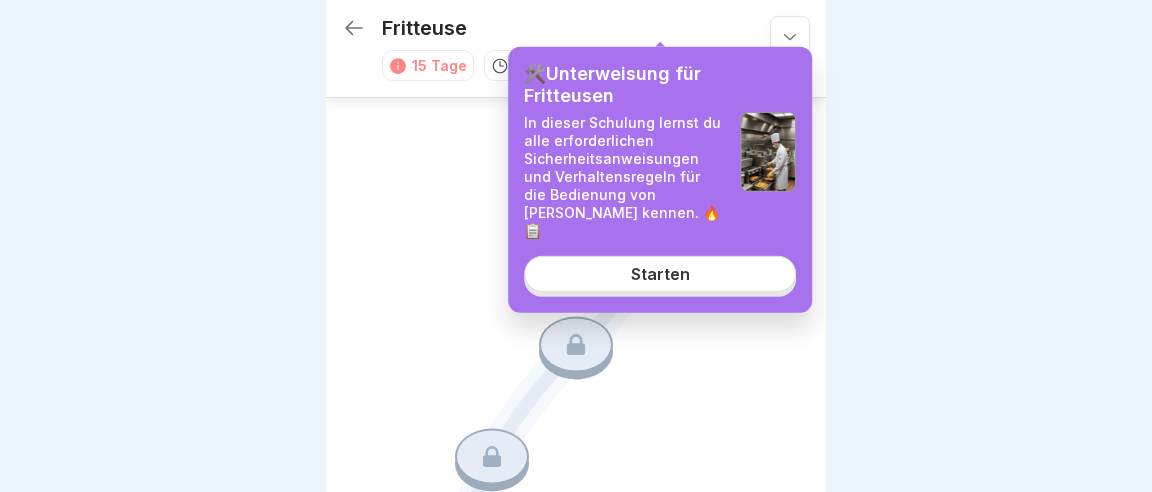 click on "Starten" at bounding box center [660, 274] 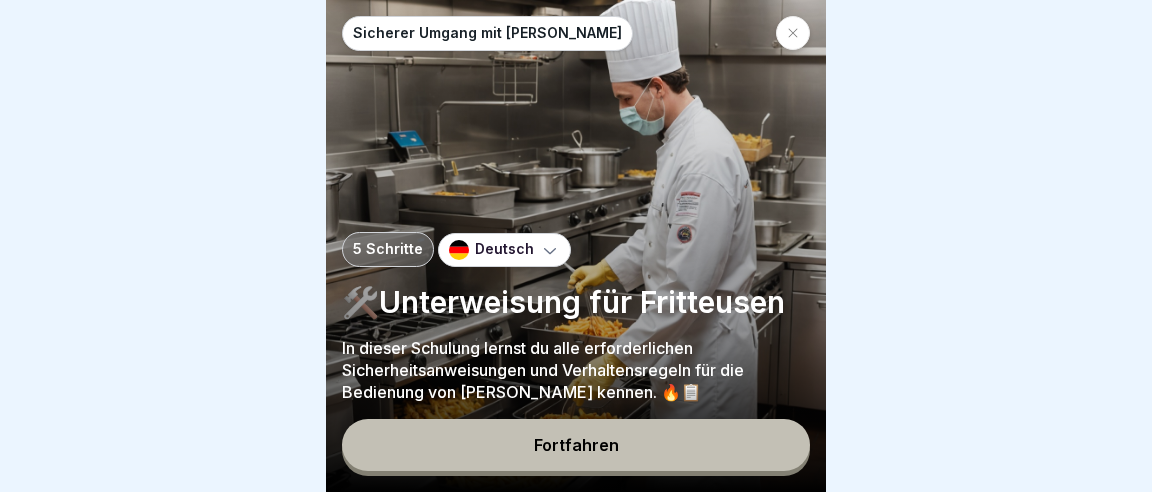 scroll, scrollTop: 0, scrollLeft: 0, axis: both 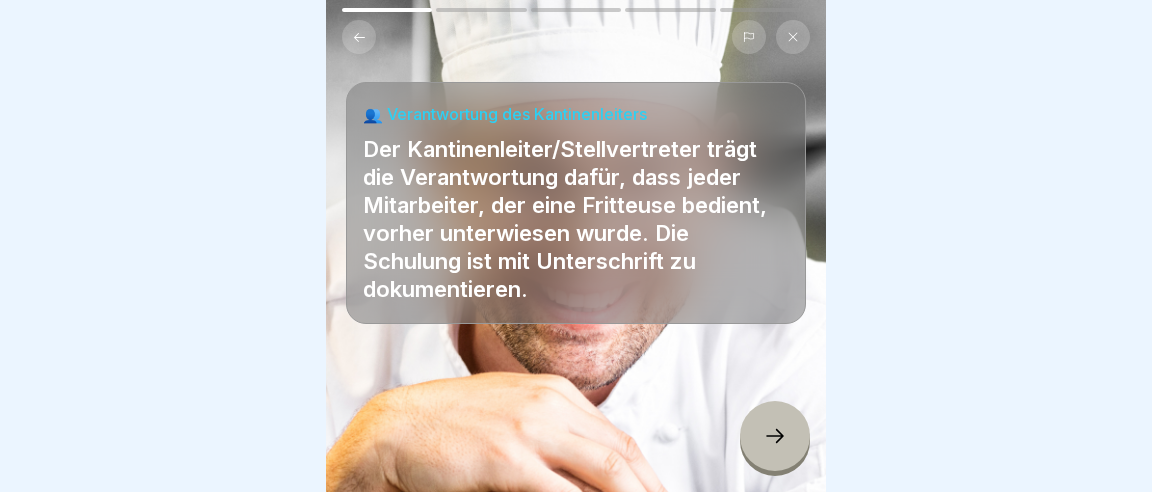 click at bounding box center [775, 436] 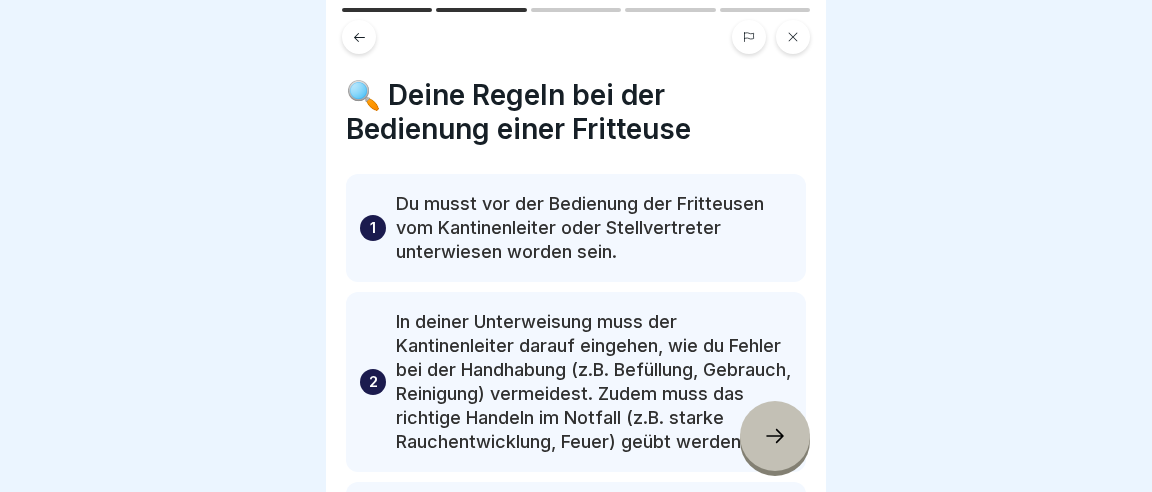 click 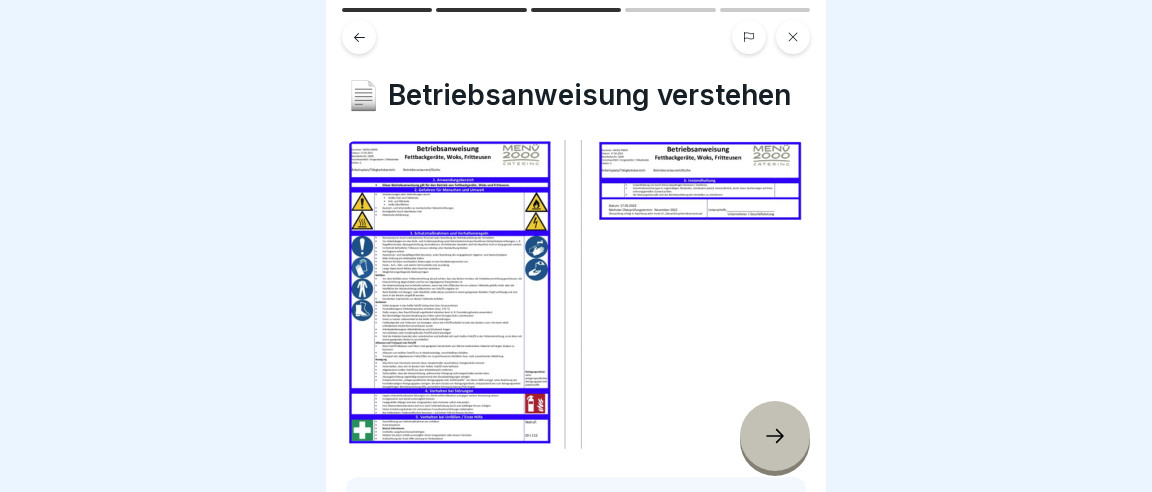 click 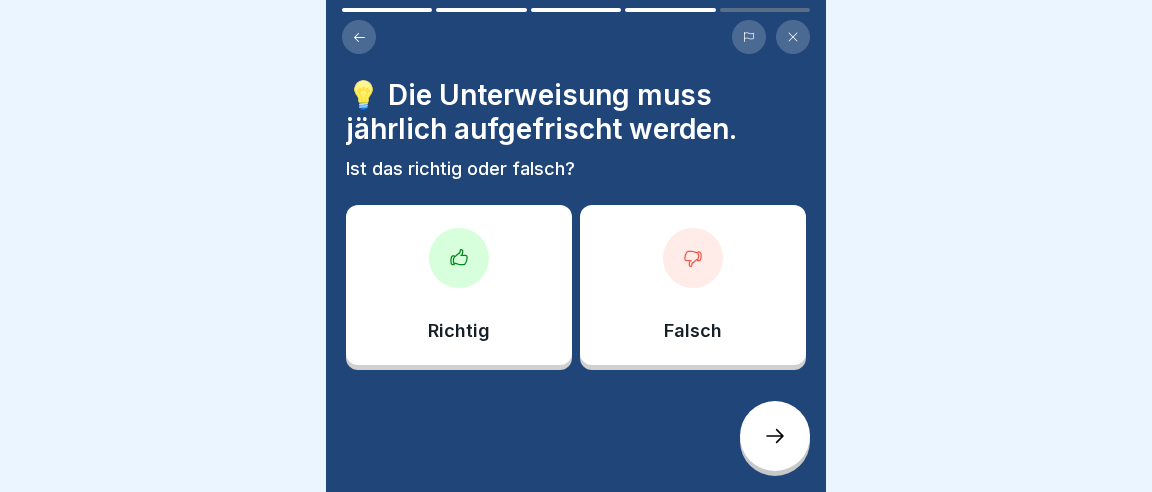 click at bounding box center [459, 258] 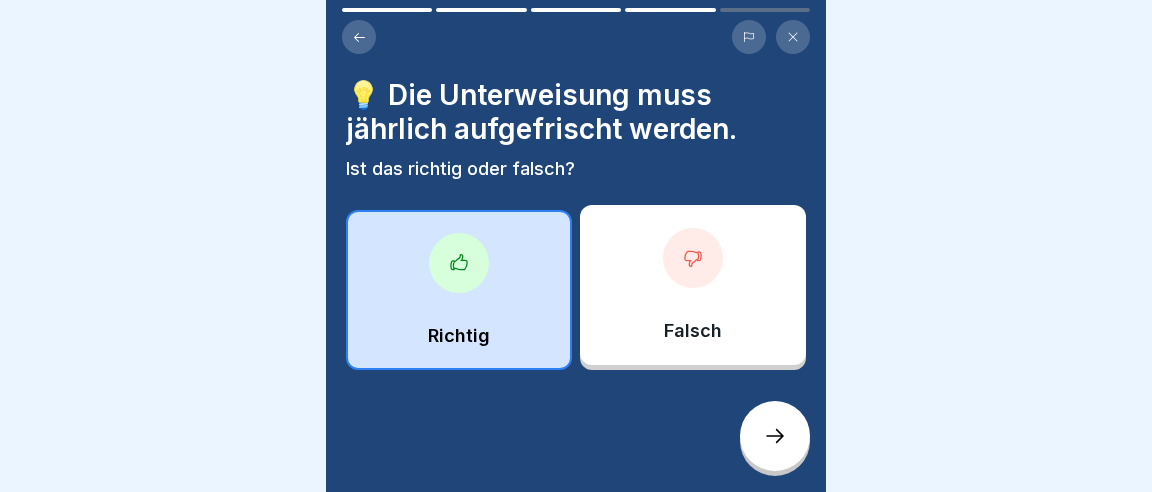 click at bounding box center (775, 436) 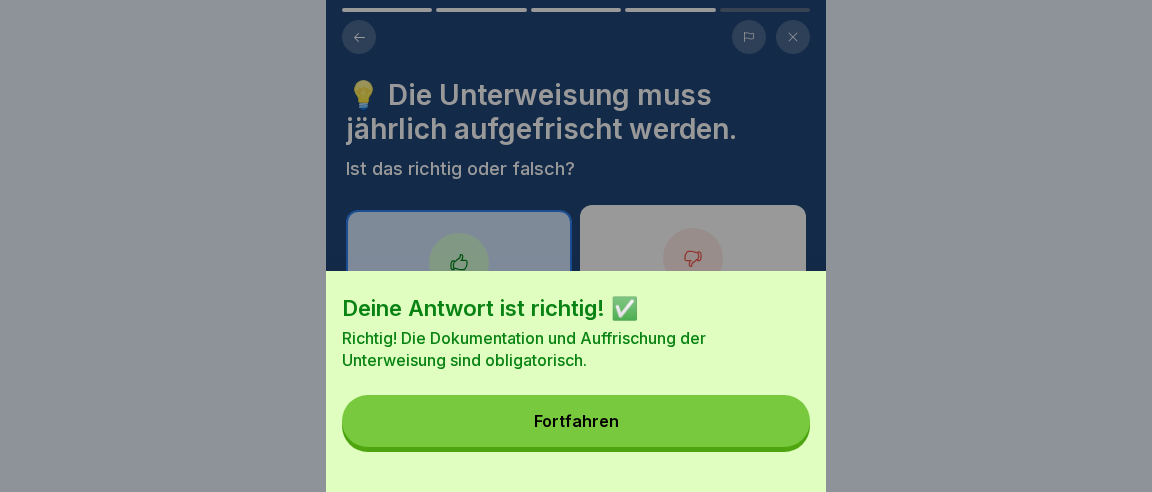 click on "Fortfahren" at bounding box center [576, 421] 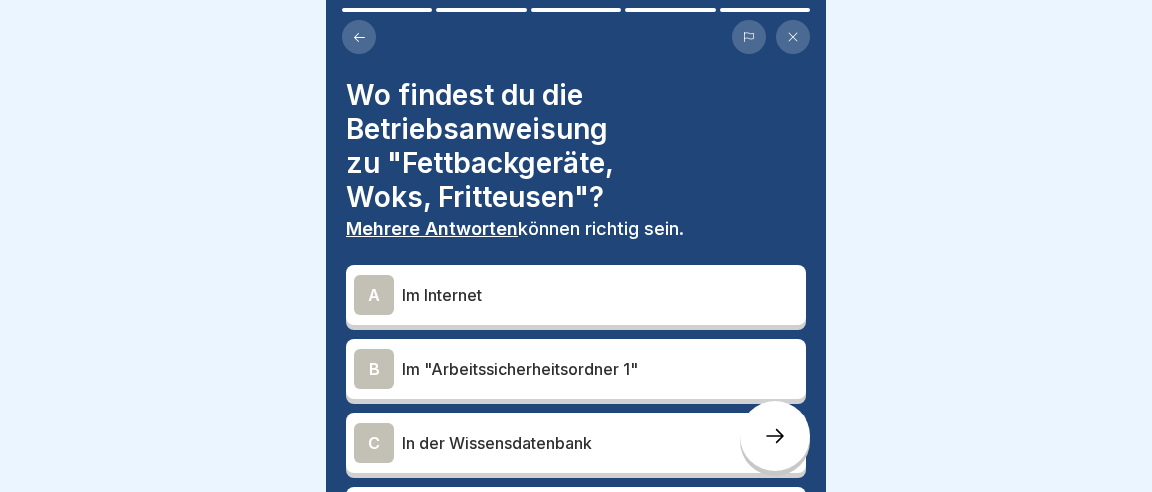 click on "B" at bounding box center (374, 369) 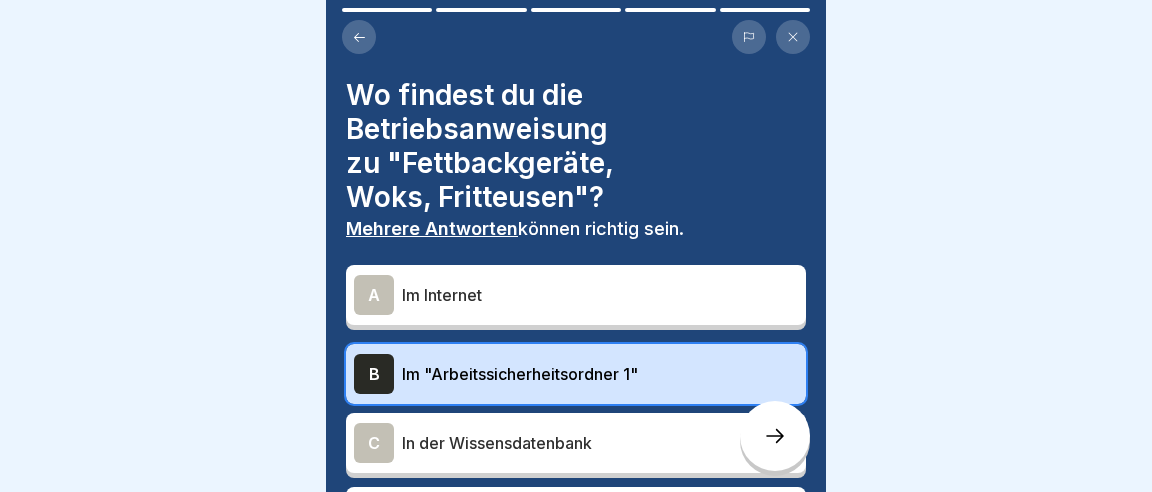 click on "C" at bounding box center [374, 443] 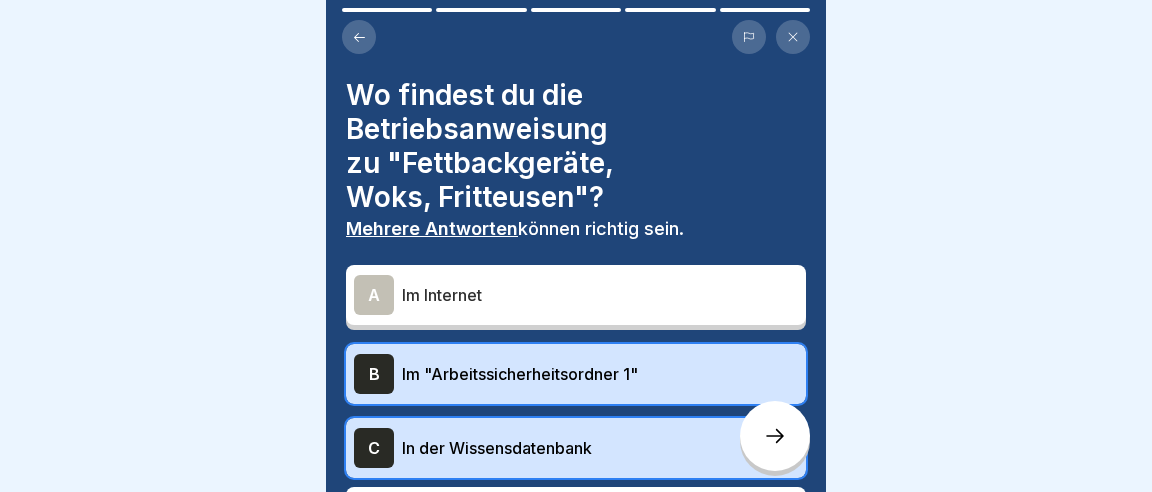 click at bounding box center [775, 436] 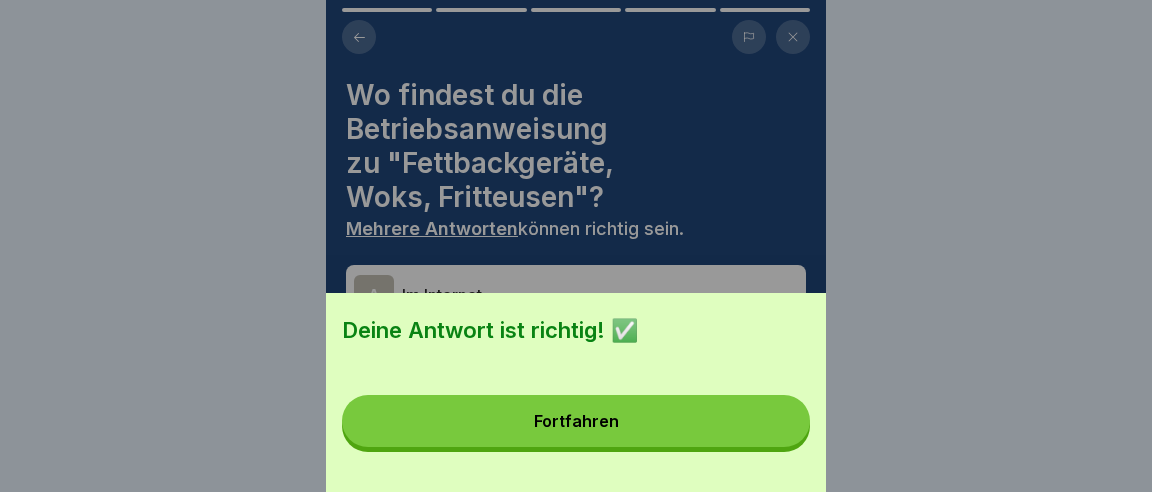 click on "Fortfahren" at bounding box center [576, 421] 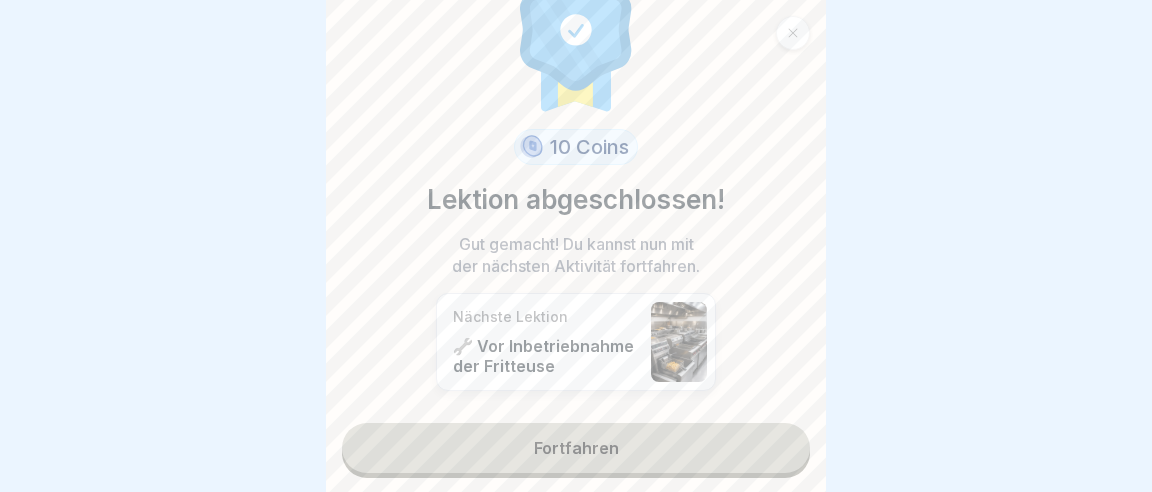 scroll, scrollTop: 53, scrollLeft: 0, axis: vertical 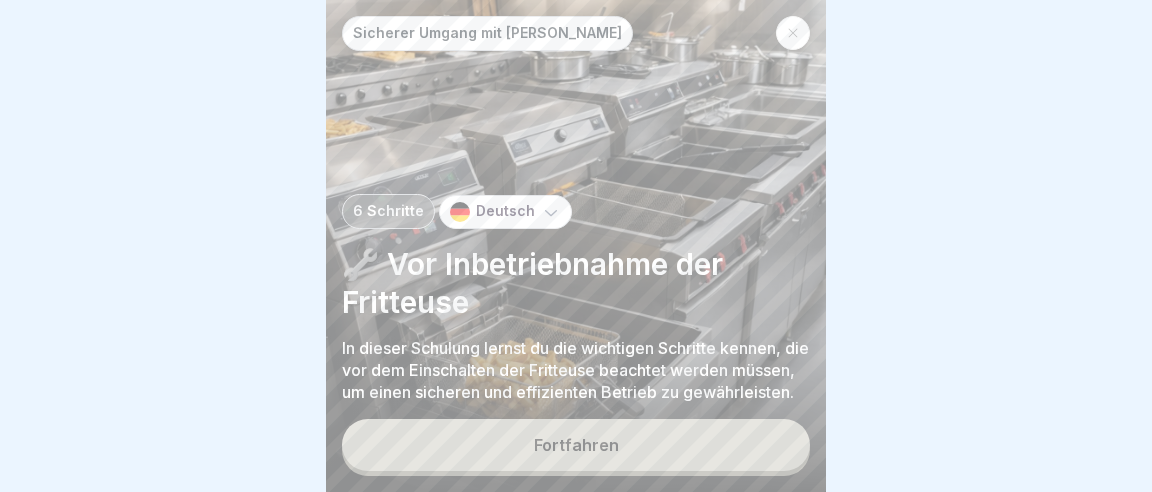 click on "Fortfahren" at bounding box center [576, 445] 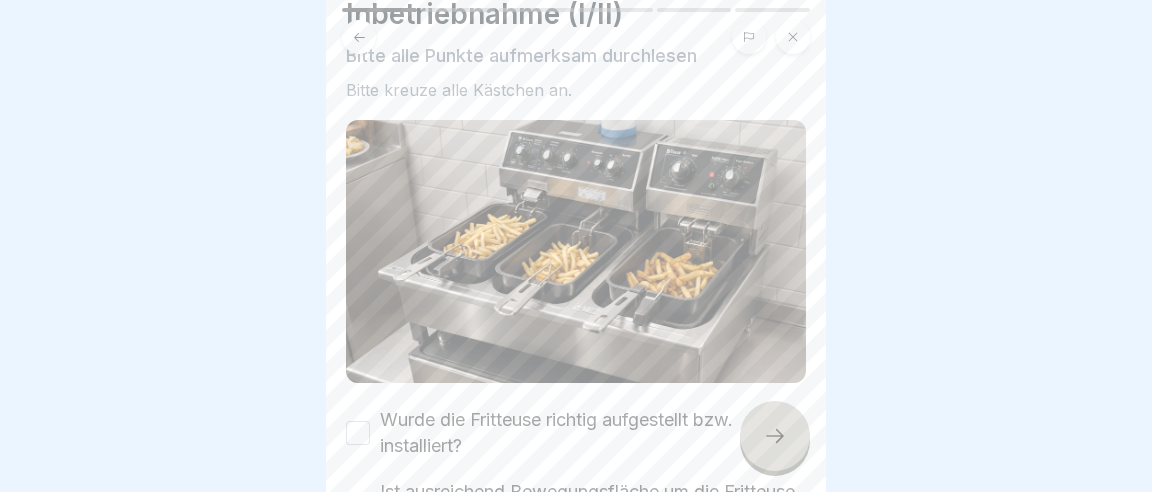 scroll, scrollTop: 230, scrollLeft: 0, axis: vertical 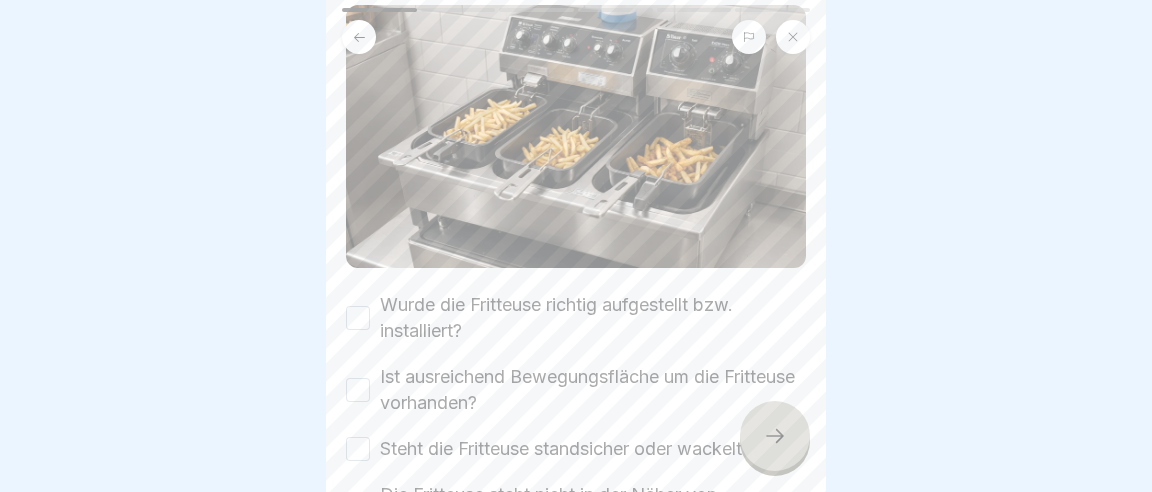 click on "Wurde die Fritteuse richtig aufgestellt bzw. installiert?" at bounding box center [358, 318] 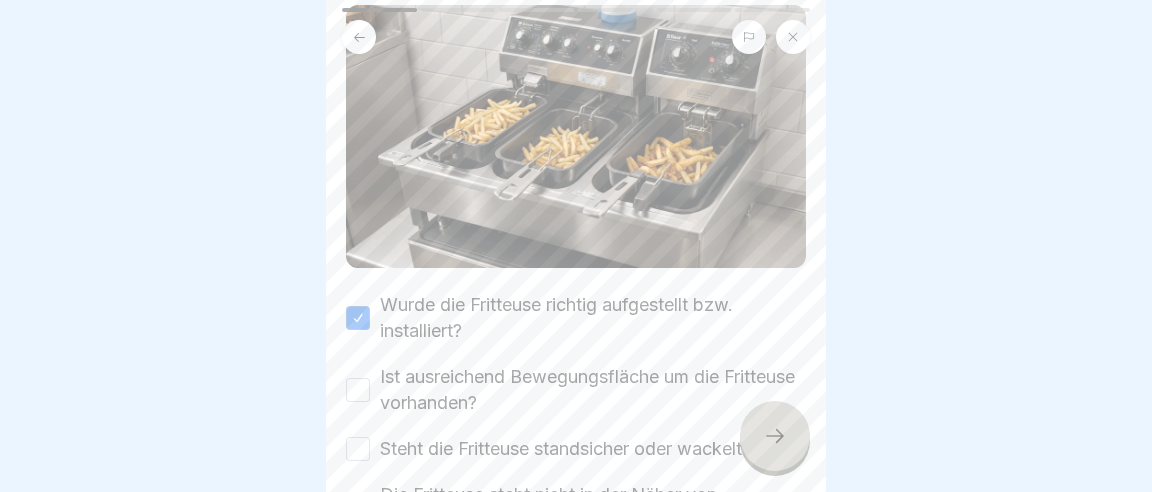 scroll, scrollTop: 346, scrollLeft: 0, axis: vertical 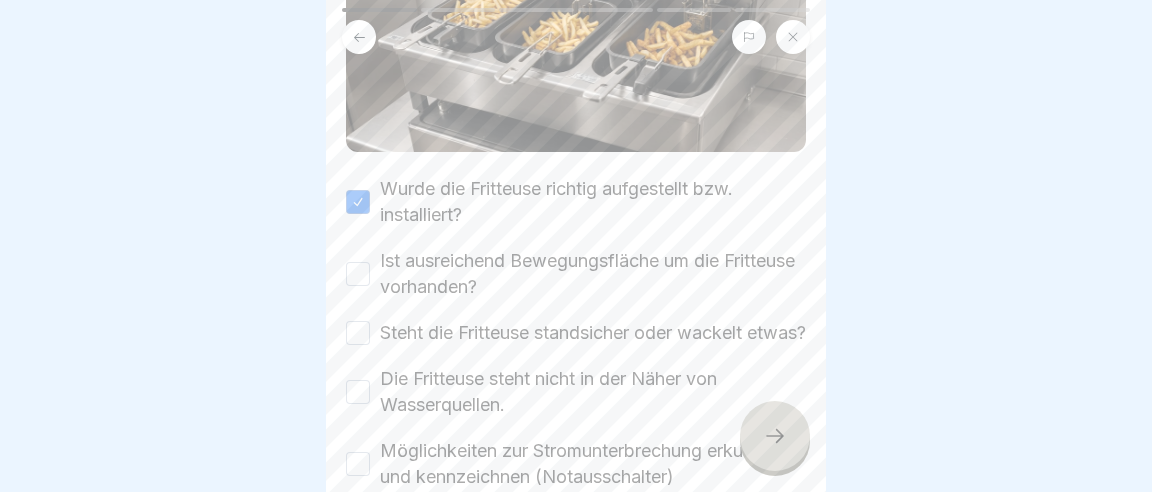 click on "Ist ausreichend Bewegungsfläche um die Fritteuse vorhanden?" at bounding box center (358, 274) 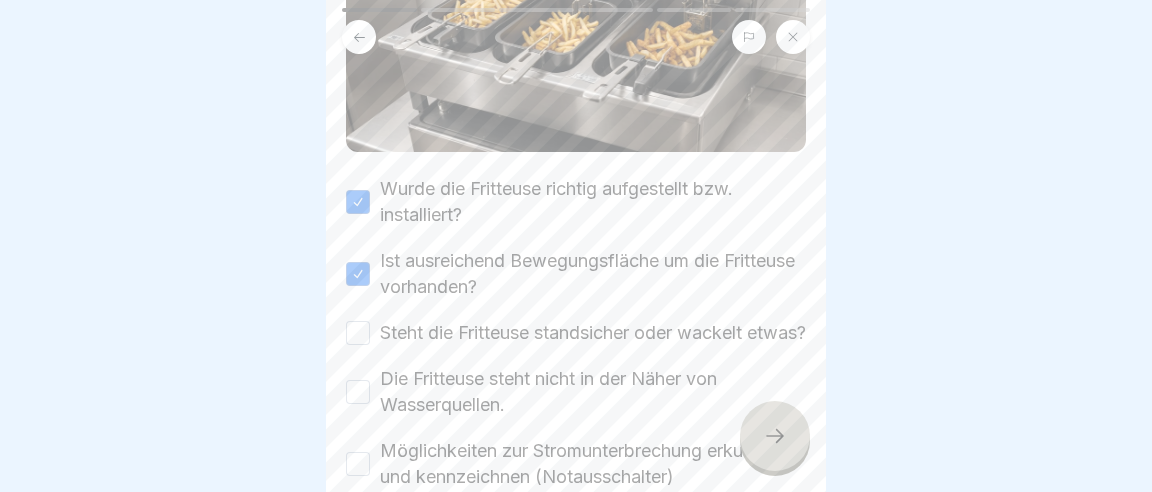 click on "Steht die Fritteuse standsicher oder wackelt etwas?" at bounding box center (358, 333) 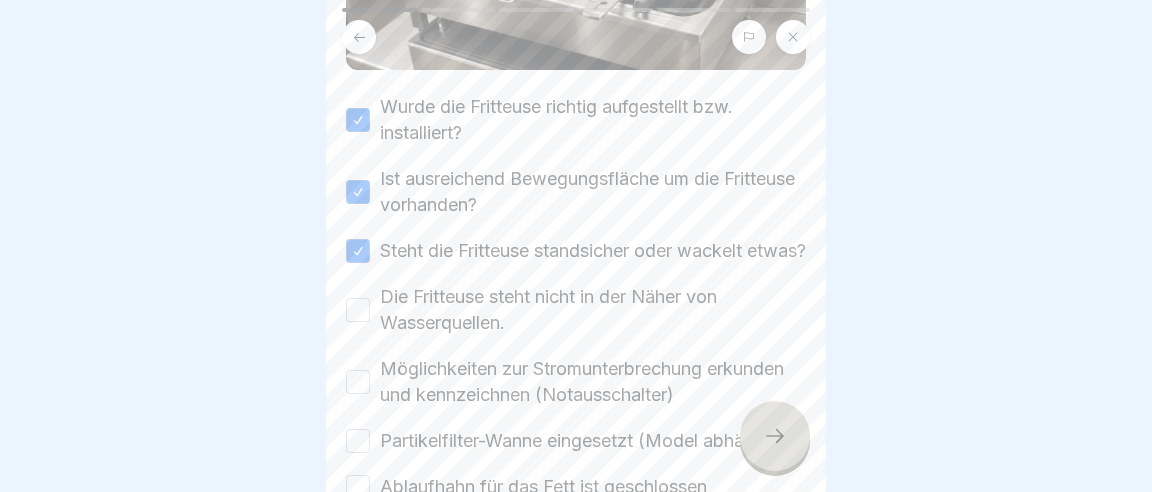 scroll, scrollTop: 461, scrollLeft: 0, axis: vertical 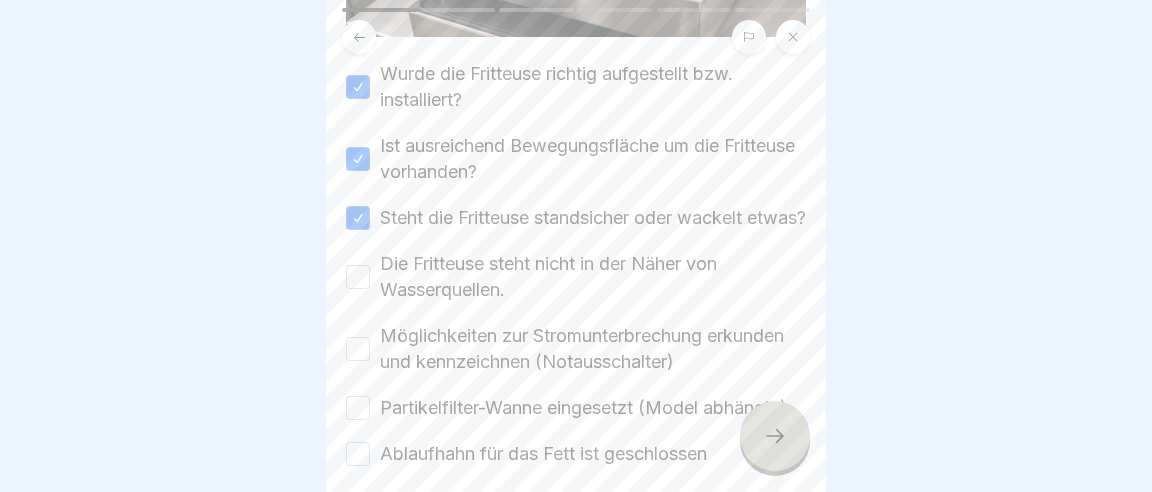 click on "Die Fritteuse steht nicht in der Näher von Wasserquellen." at bounding box center [358, 277] 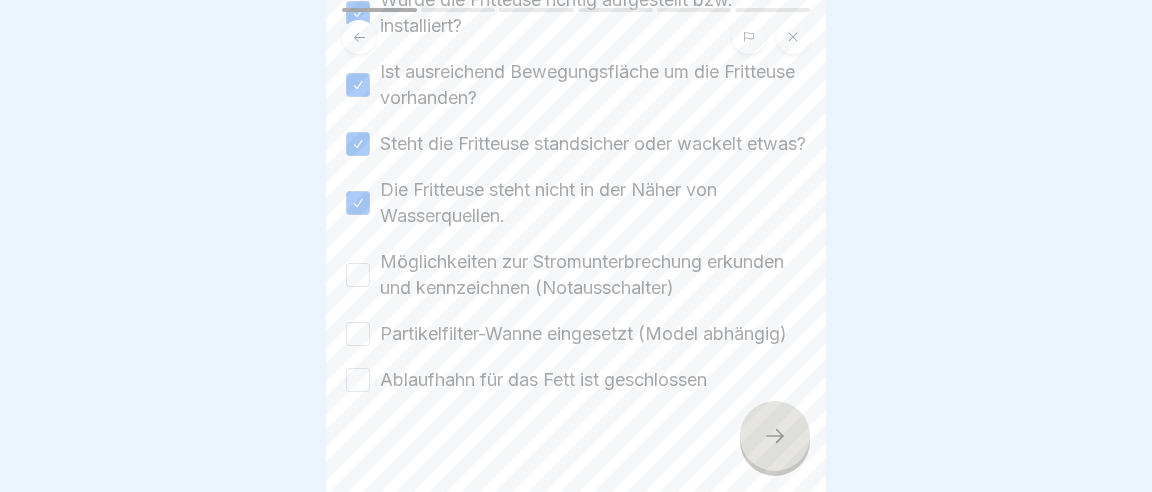 scroll, scrollTop: 576, scrollLeft: 0, axis: vertical 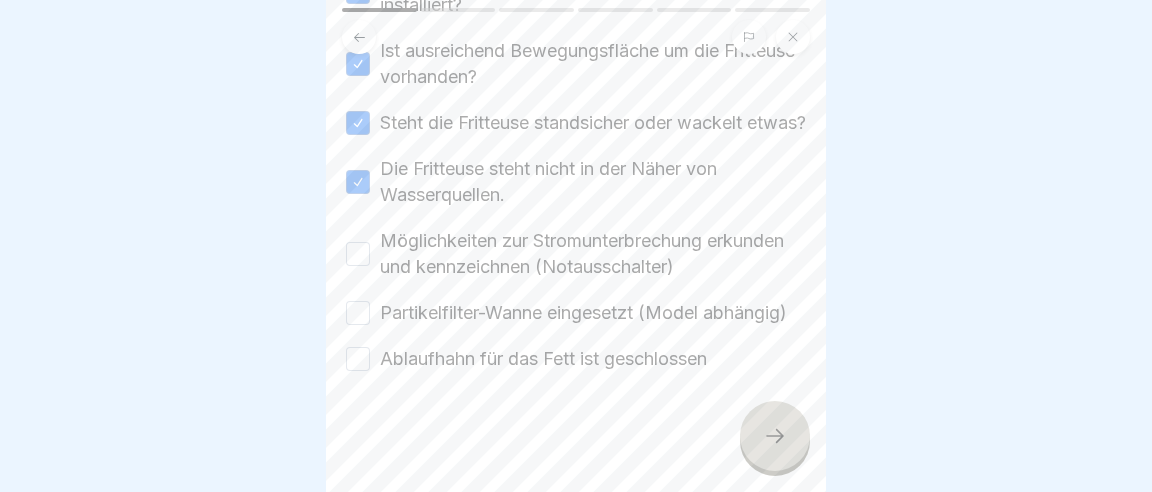 click on "Möglichkeiten zur Stromunterbrechung erkunden und kennzeichnen (Notausschalter)" at bounding box center [358, 254] 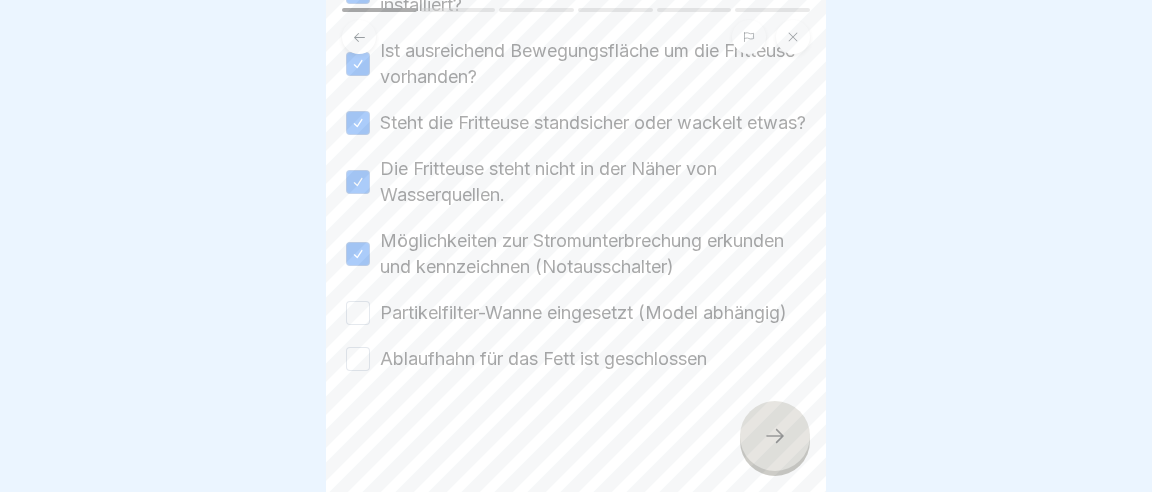 click on "Partikelfilter-Wanne eingesetzt (Model abhängig)" at bounding box center [358, 313] 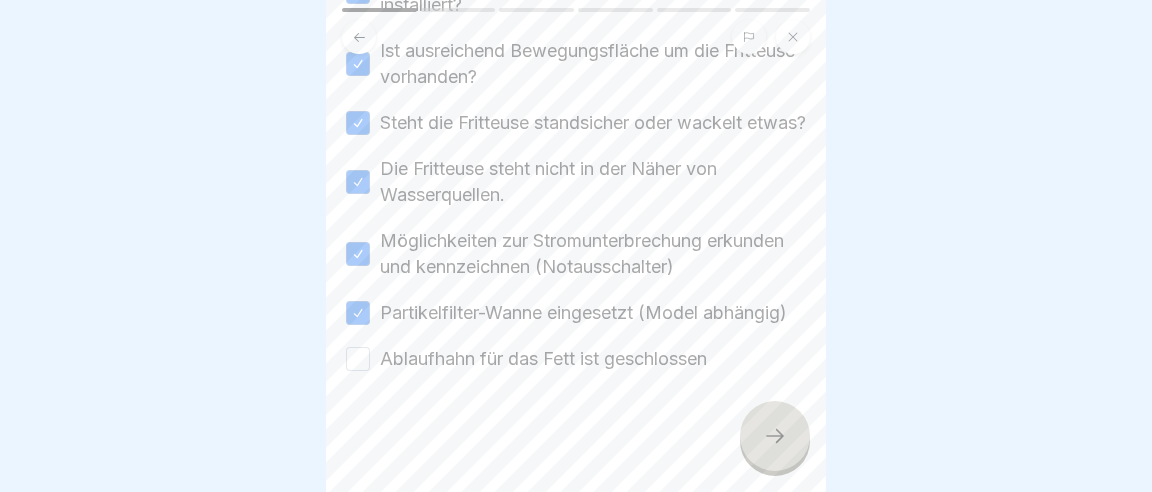 click on "Ablaufhahn für das Fett ist geschlossen" at bounding box center [358, 359] 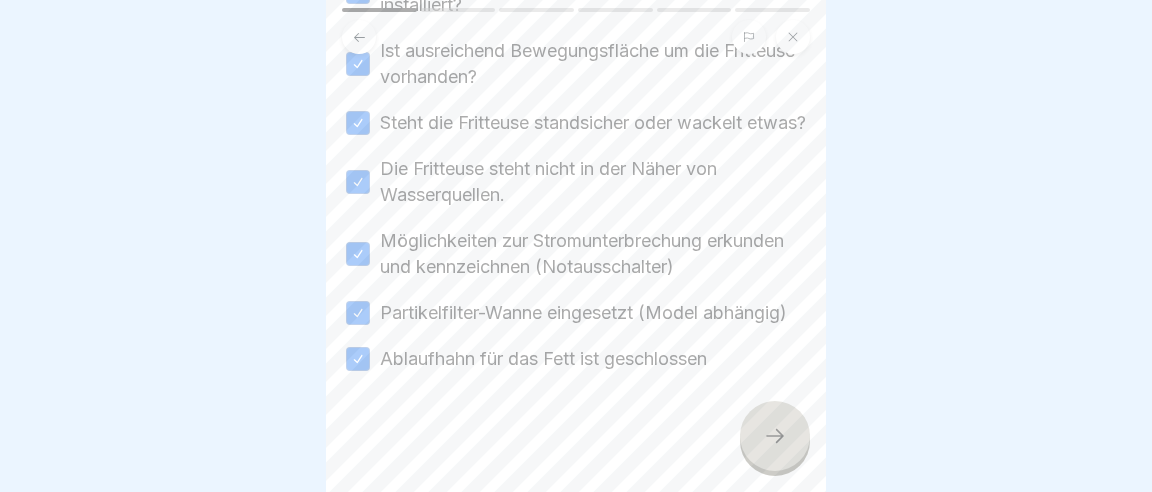 click at bounding box center [775, 436] 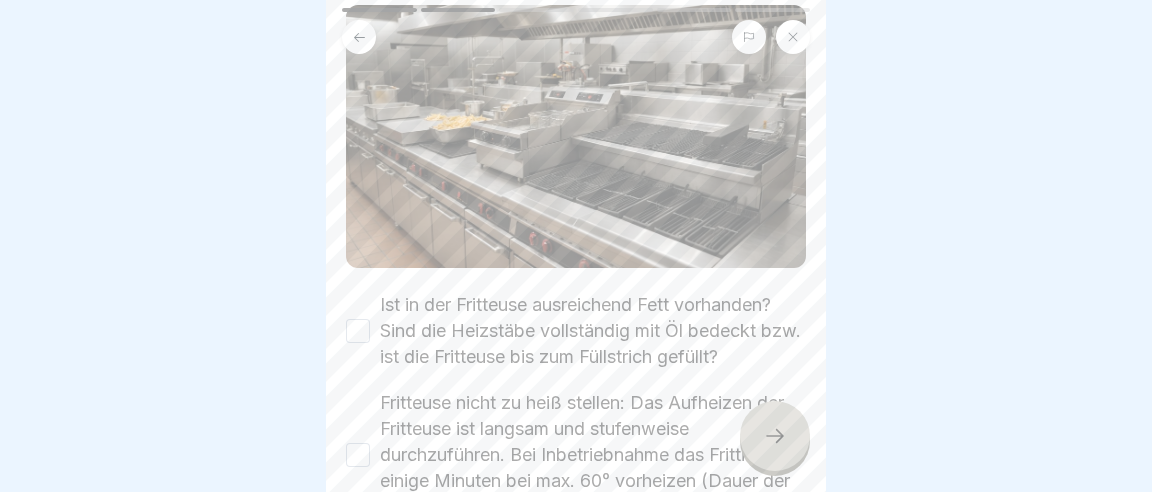 scroll, scrollTop: 461, scrollLeft: 0, axis: vertical 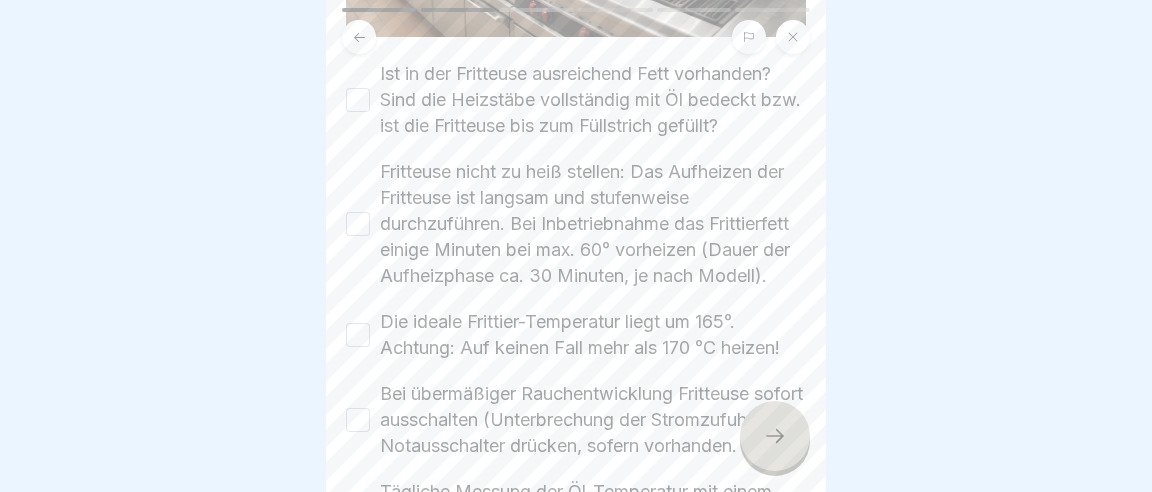 click on "Ist in der Fritteuse ausreichend Fett vorhanden? Sind die Heizstäbe vollständig mit Öl bedeckt bzw. ist die Fritteuse bis zum Füllstrich gefüllt?" at bounding box center [358, 100] 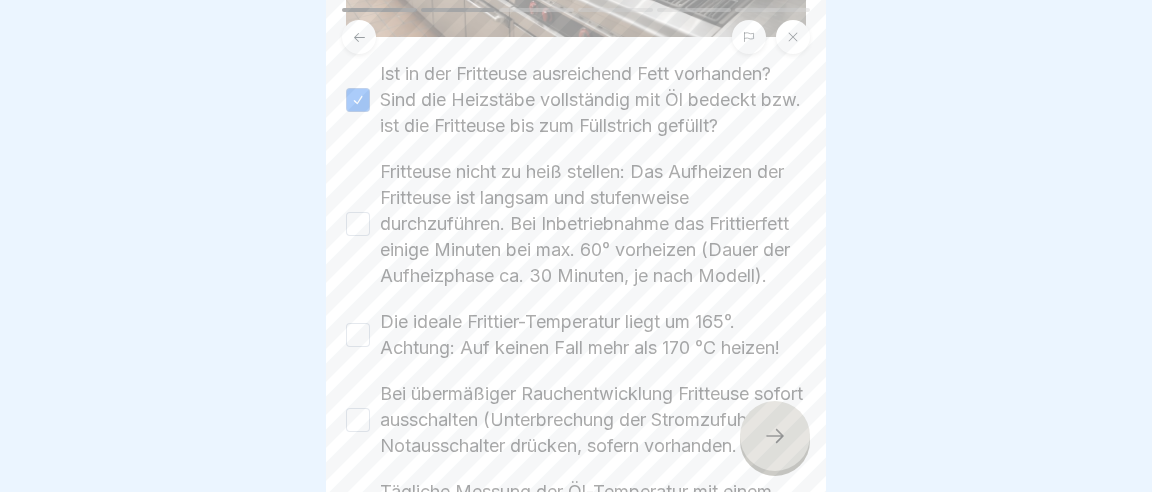click on "Fritteuse nicht zu heiß stellen: Das Aufheizen der Fritteuse ist langsam und stufenweise durchzuführen. Bei Inbetriebnahme das Frittierfett einige Minuten bei max. 60° vorheizen (Dauer der Aufheizphase ca. 30 Minuten, je nach Modell)." at bounding box center (358, 224) 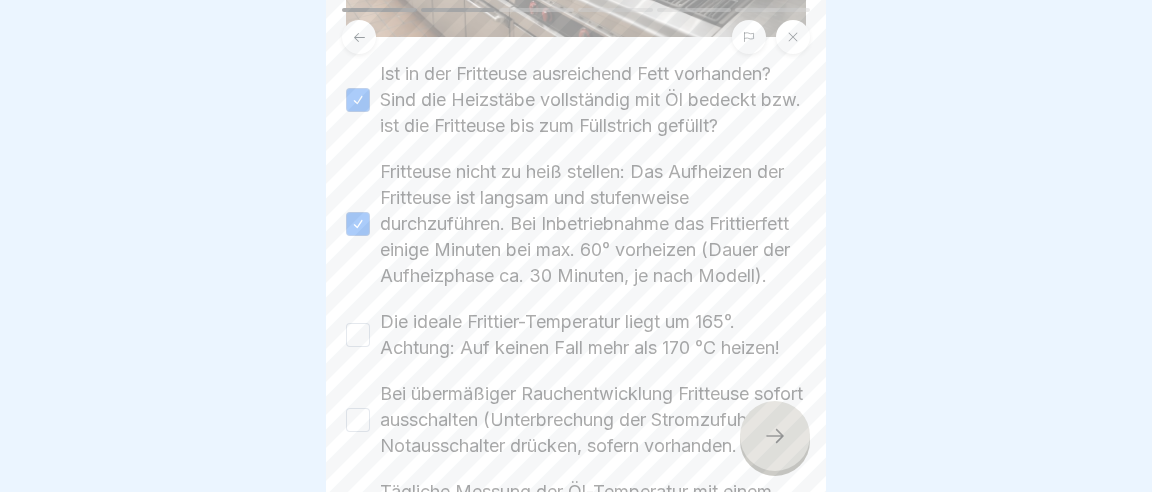 scroll, scrollTop: 576, scrollLeft: 0, axis: vertical 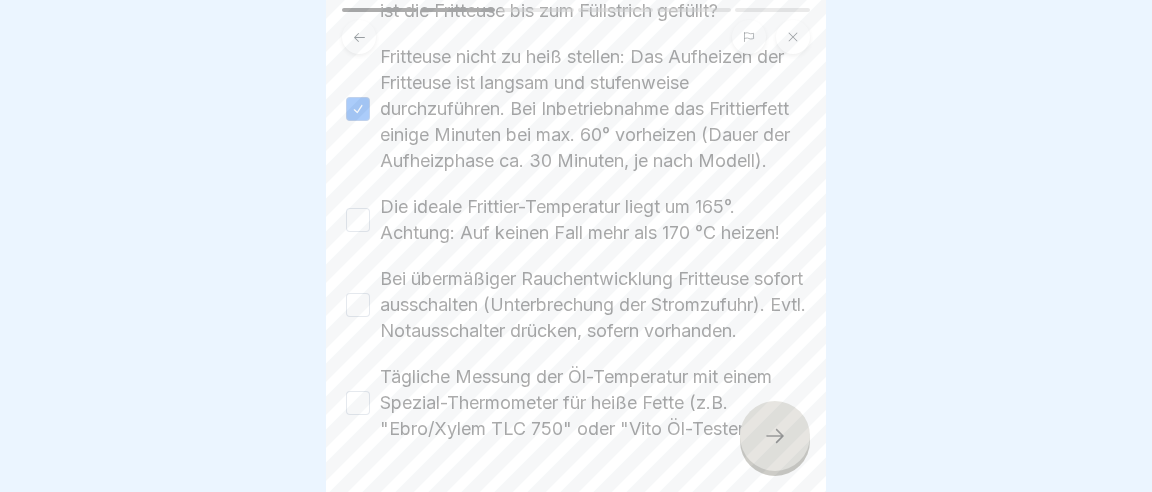 click on "Die ideale Frittier-Temperatur liegt um 165°. Achtung: Auf keinen Fall mehr als 170 °C heizen!" at bounding box center (358, 220) 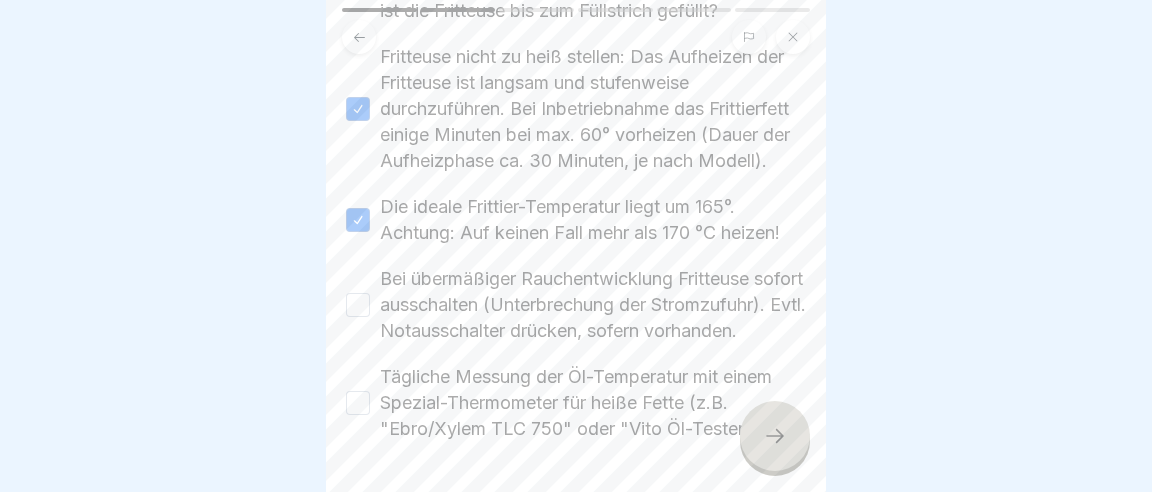 click on "Bei übermäßiger Rauchentwicklung Fritteuse sofort ausschalten (Unterbrechung der Stromzufuhr). Evtl. Notausschalter drücken, sofern vorhanden." at bounding box center [358, 305] 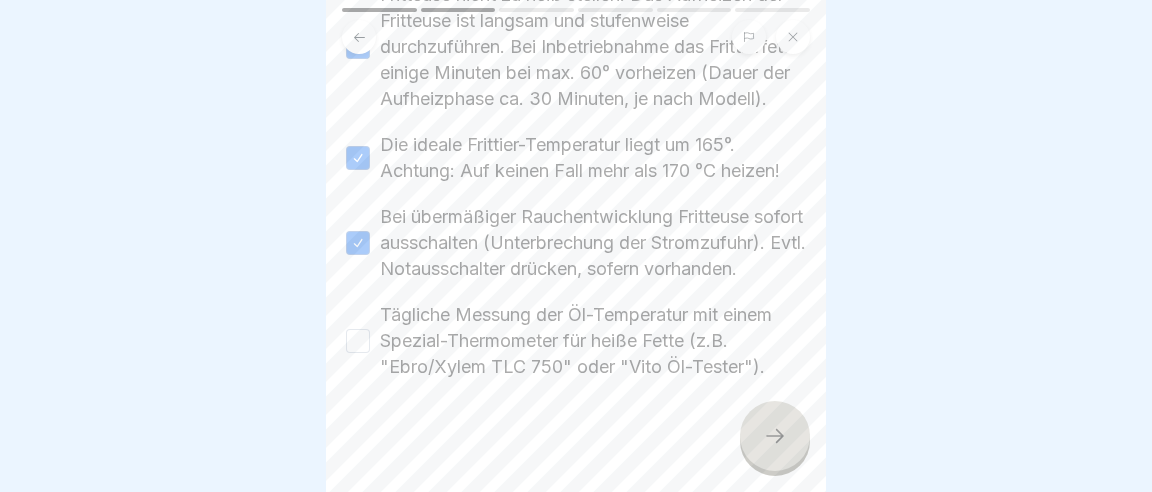 scroll, scrollTop: 672, scrollLeft: 0, axis: vertical 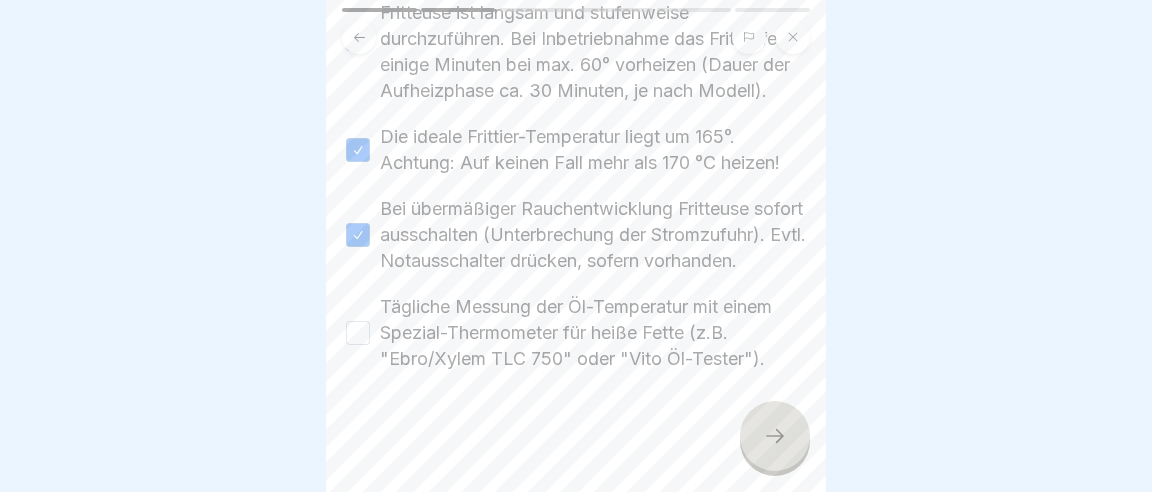 click on "Tägliche Messung der Öl-Temperatur mit einem Spezial-Thermometer für heiße Fette (z.B. "Ebro/Xylem TLC 750" oder "Vito Öl-Tester")." at bounding box center [358, 333] 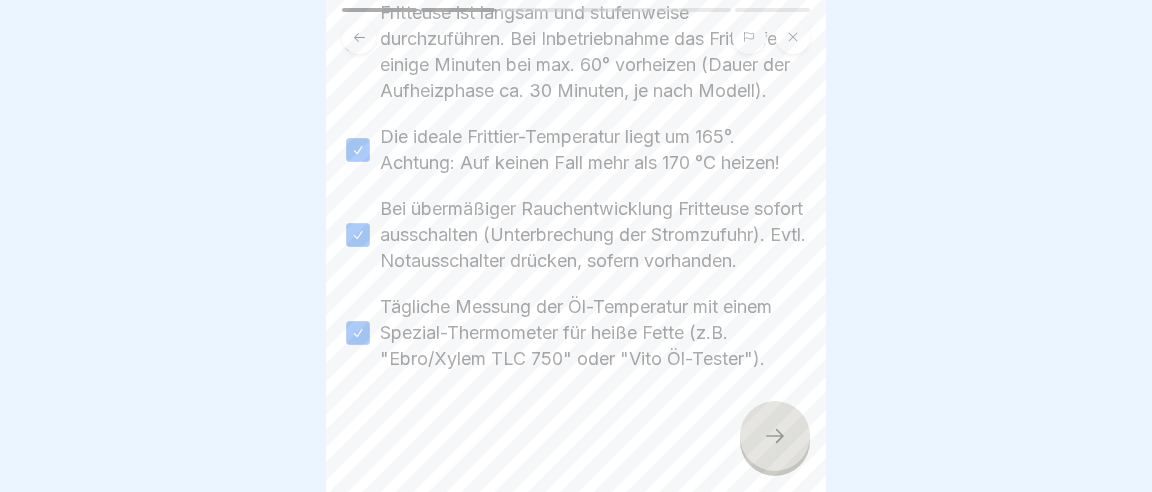 click at bounding box center (775, 436) 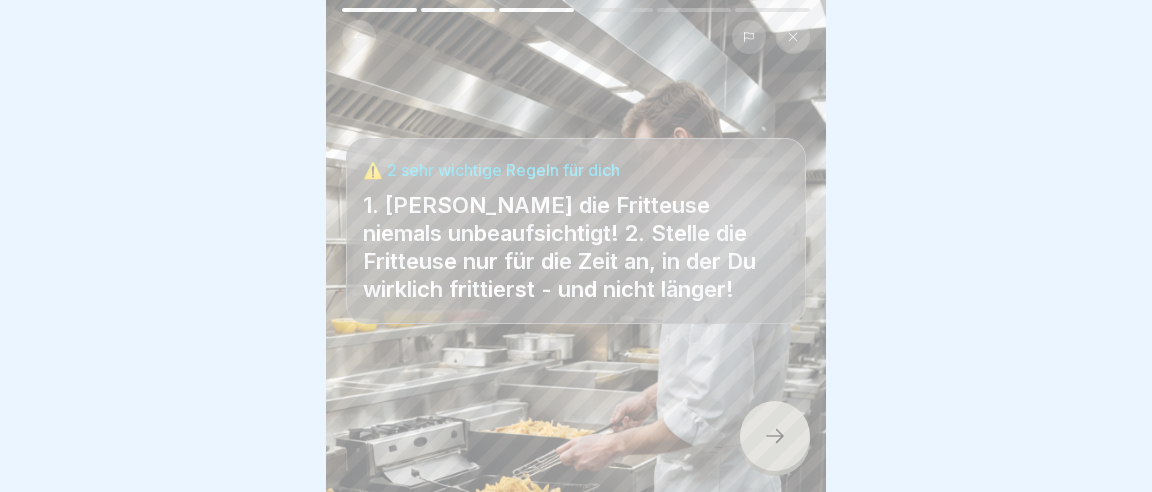 click at bounding box center (775, 436) 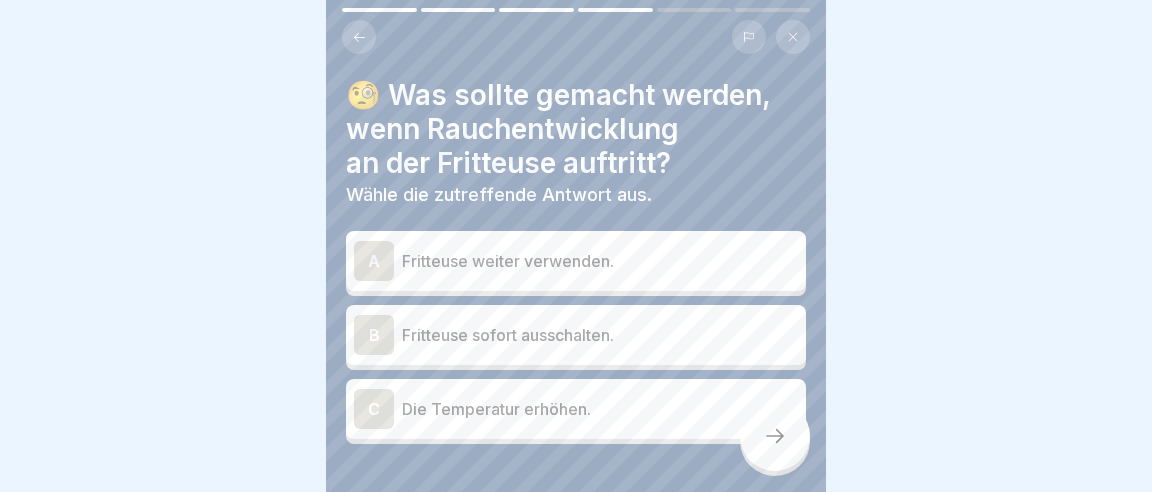 click on "B" at bounding box center [374, 335] 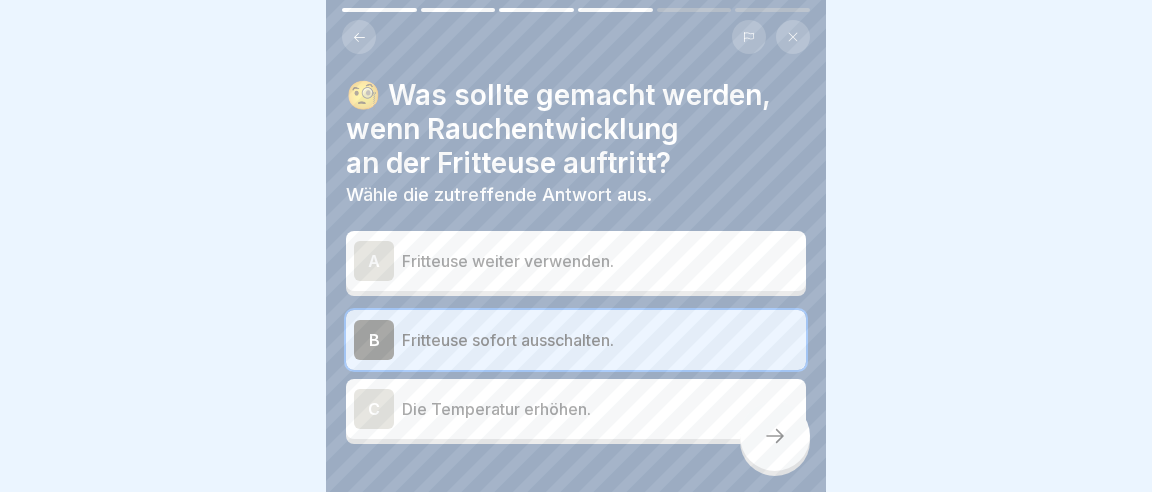 click 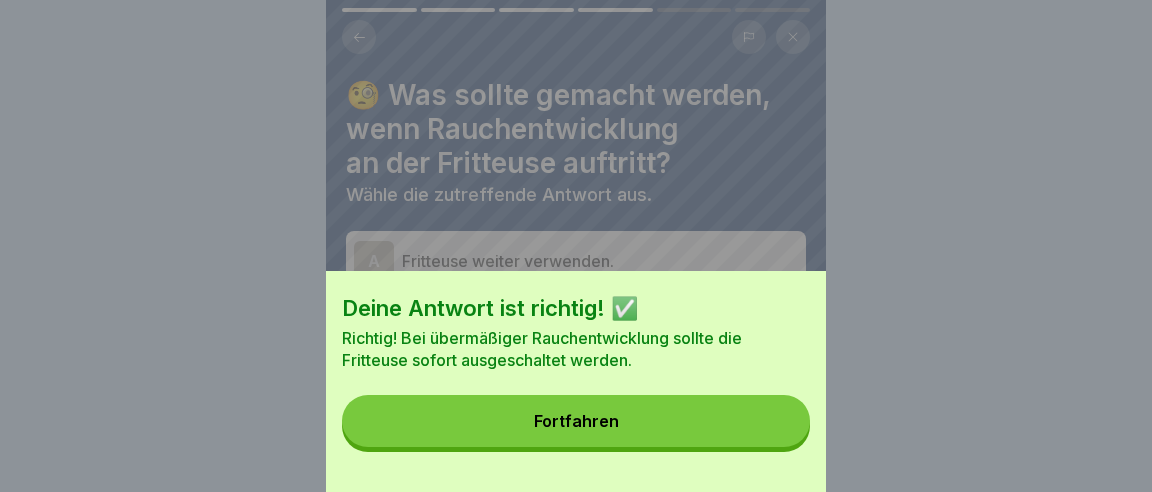 click on "Fortfahren" at bounding box center [576, 421] 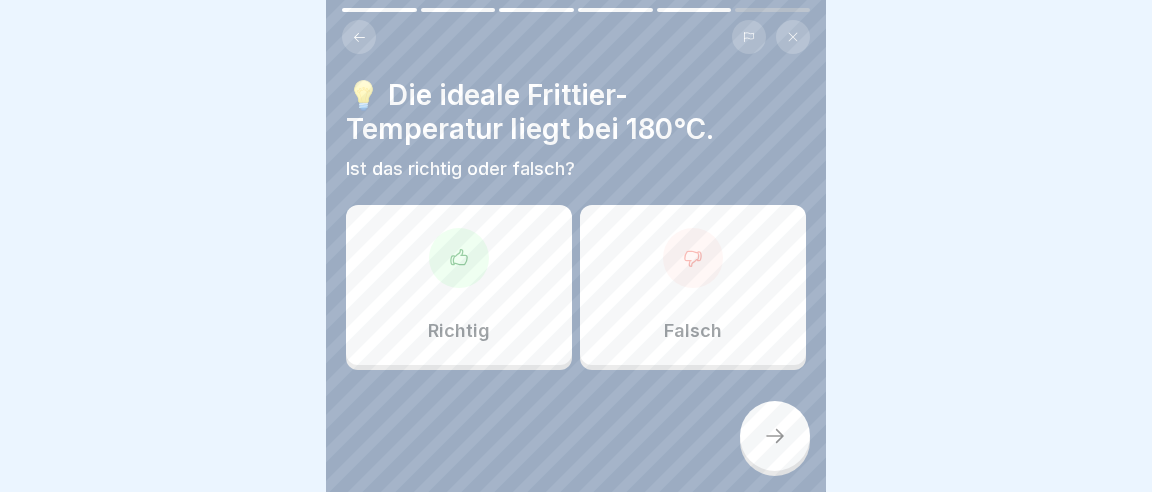 click on "Falsch" at bounding box center (693, 285) 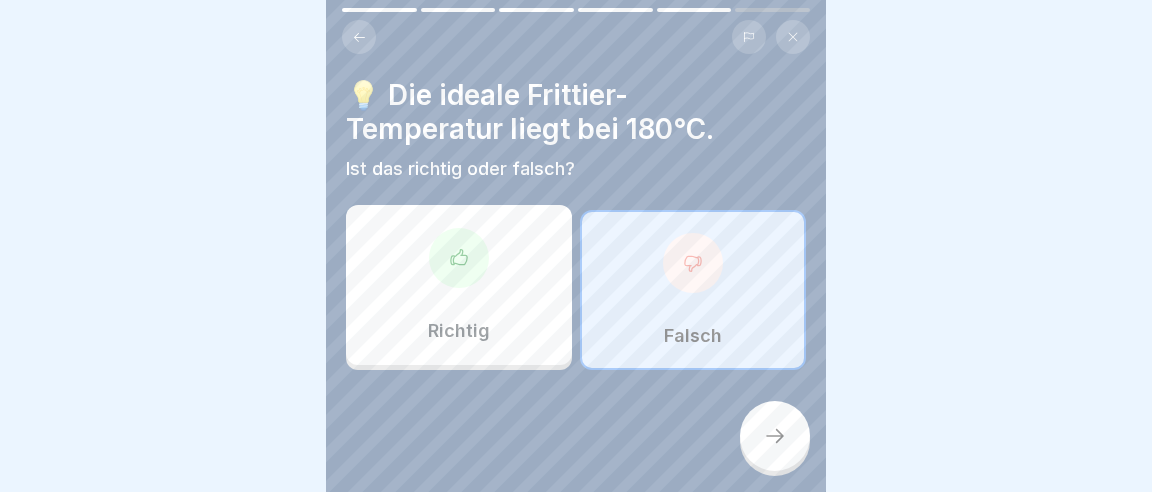 click at bounding box center [775, 436] 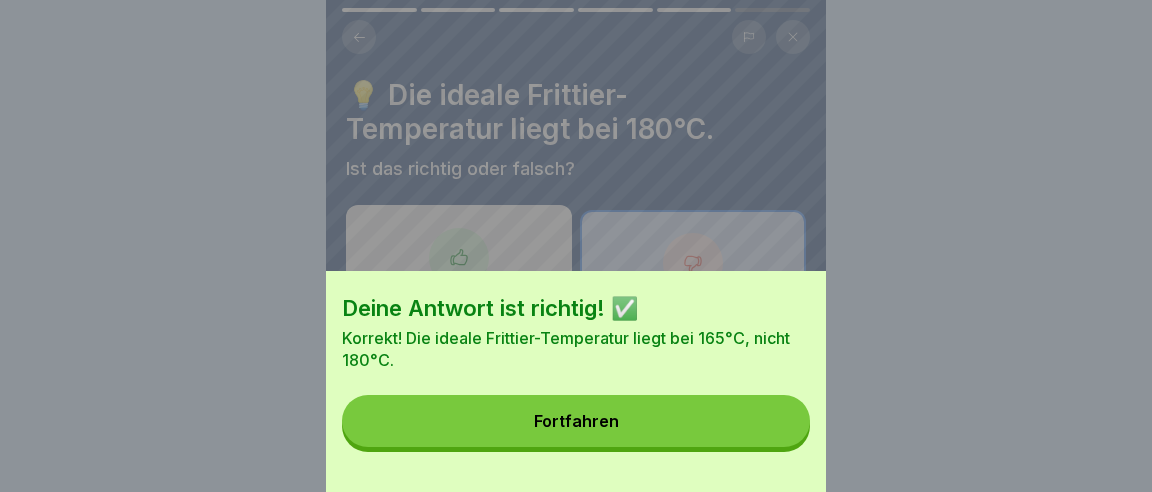 click on "Fortfahren" at bounding box center (576, 421) 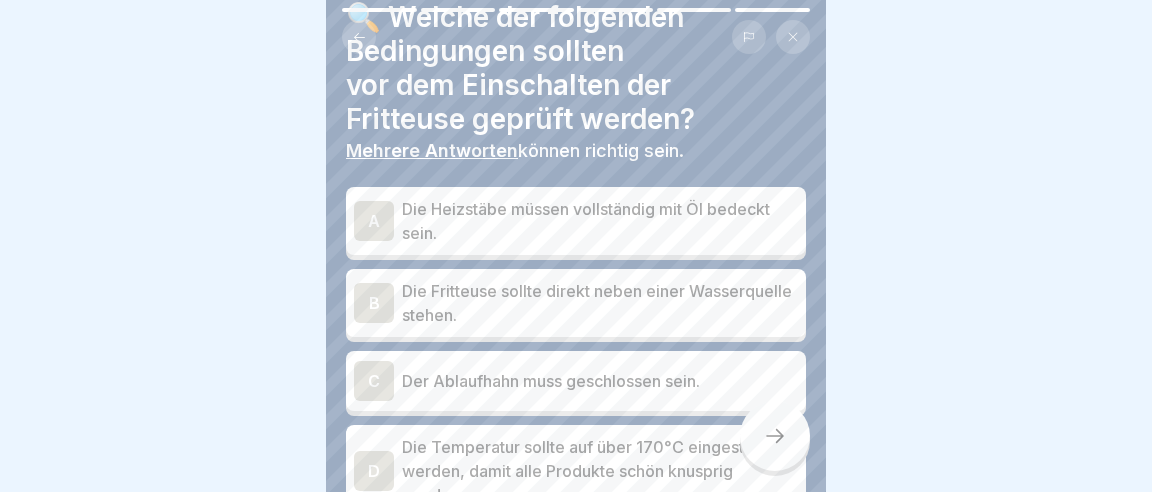 scroll, scrollTop: 115, scrollLeft: 0, axis: vertical 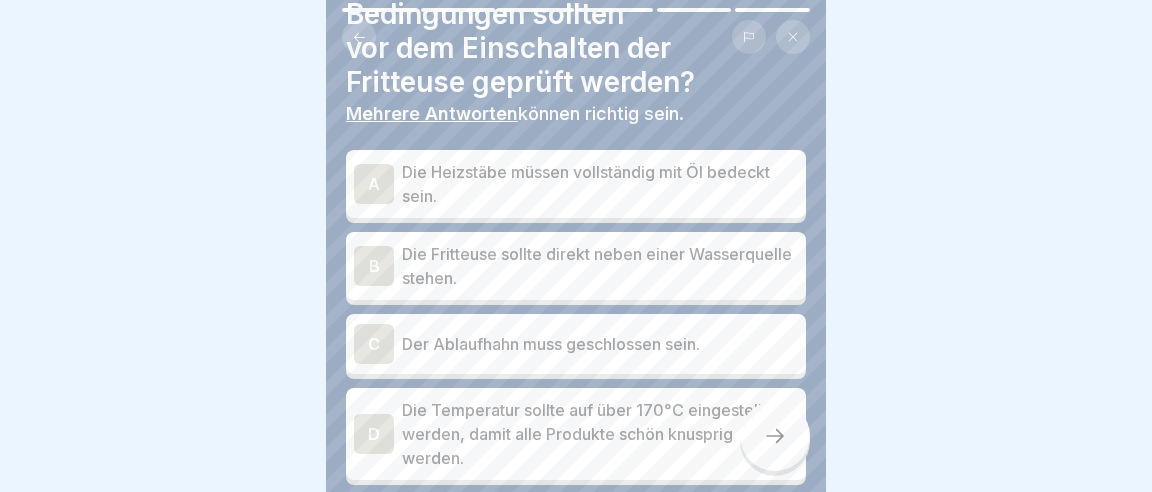click on "A" at bounding box center [374, 184] 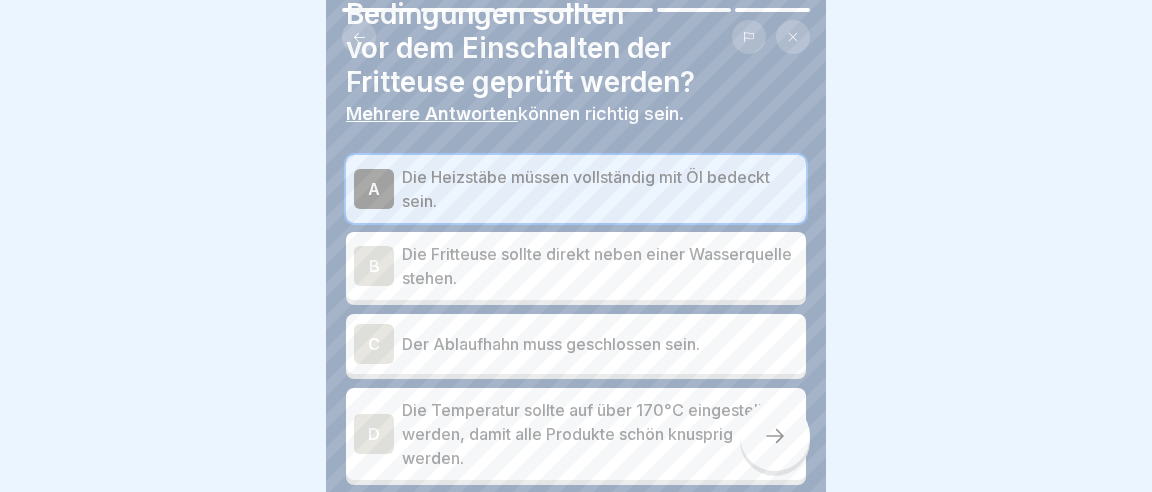 click on "C" at bounding box center [374, 344] 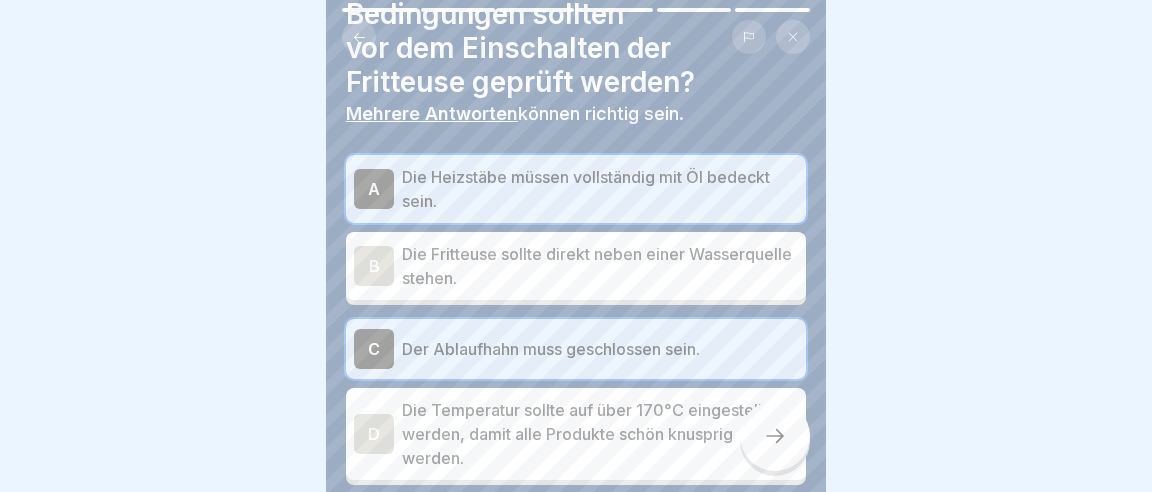 scroll, scrollTop: 227, scrollLeft: 0, axis: vertical 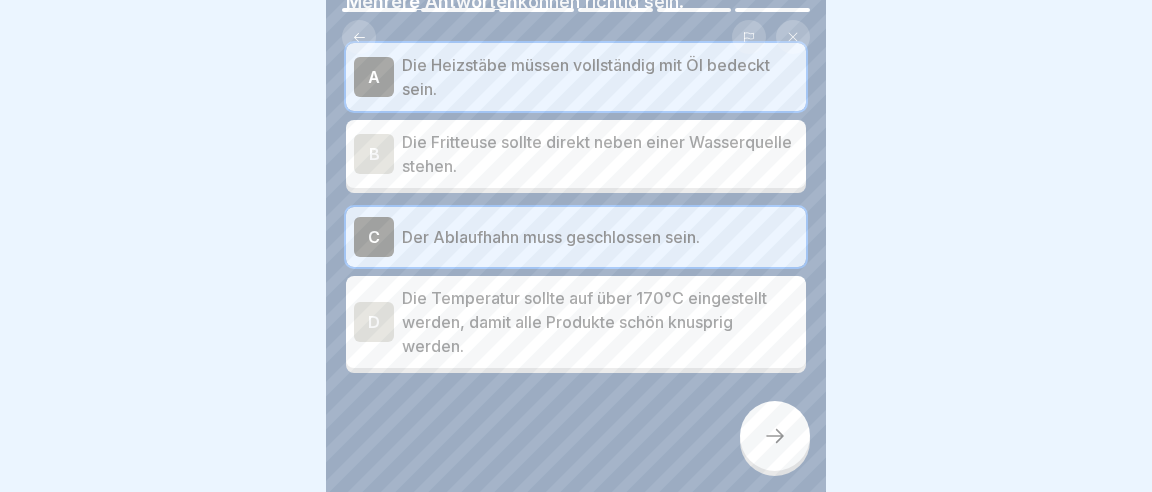 click 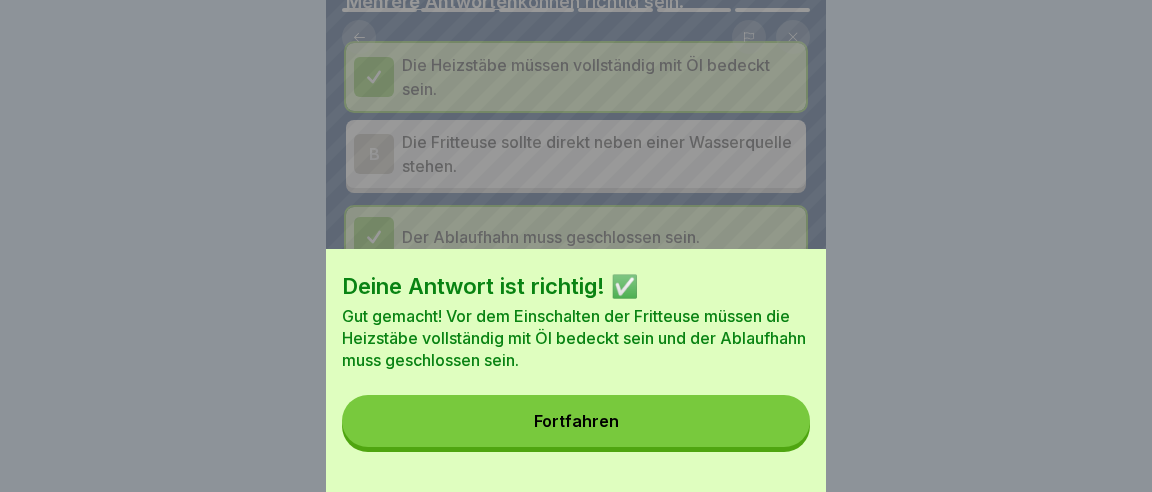 click on "Fortfahren" at bounding box center (576, 421) 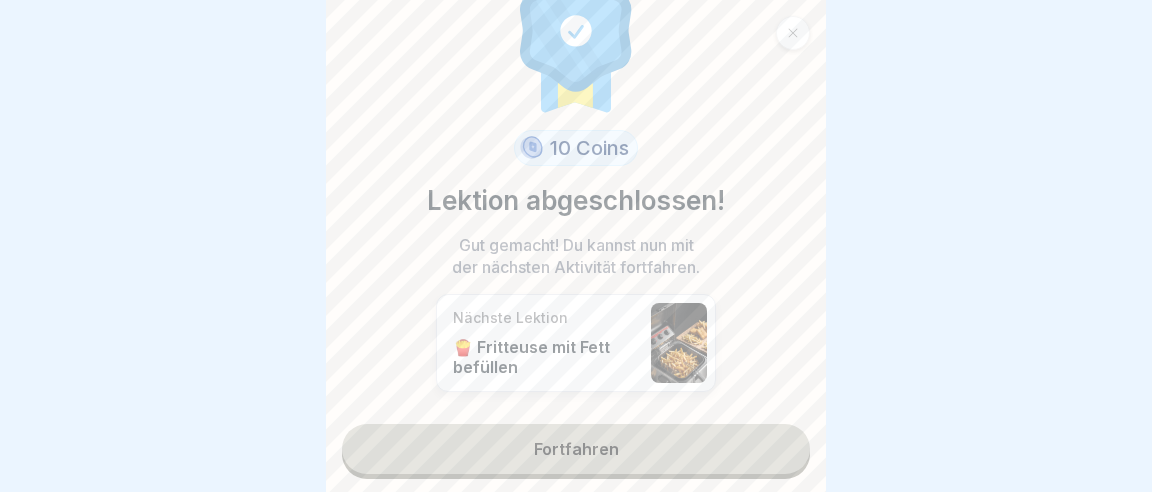 scroll, scrollTop: 53, scrollLeft: 0, axis: vertical 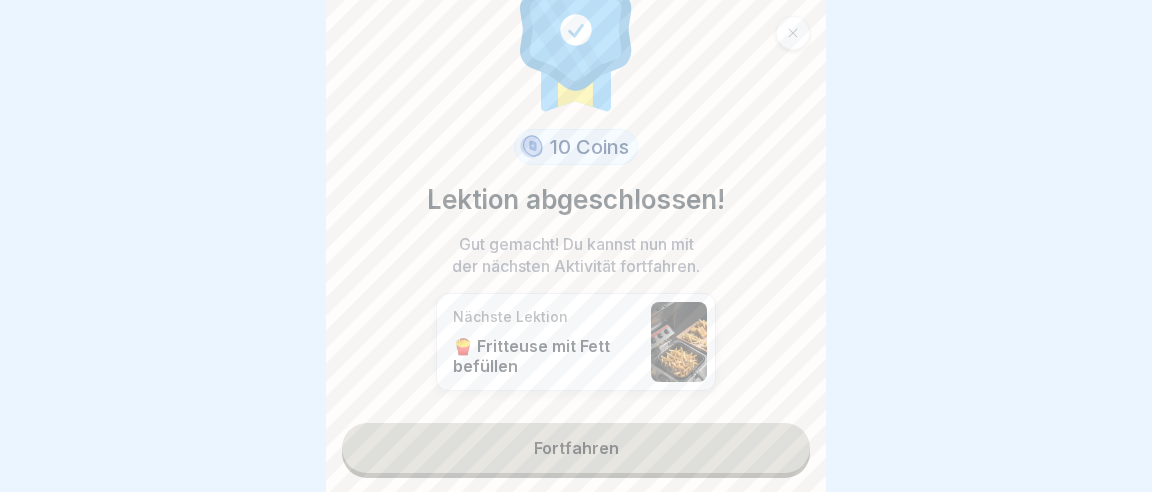 click on "Fortfahren" at bounding box center (576, 448) 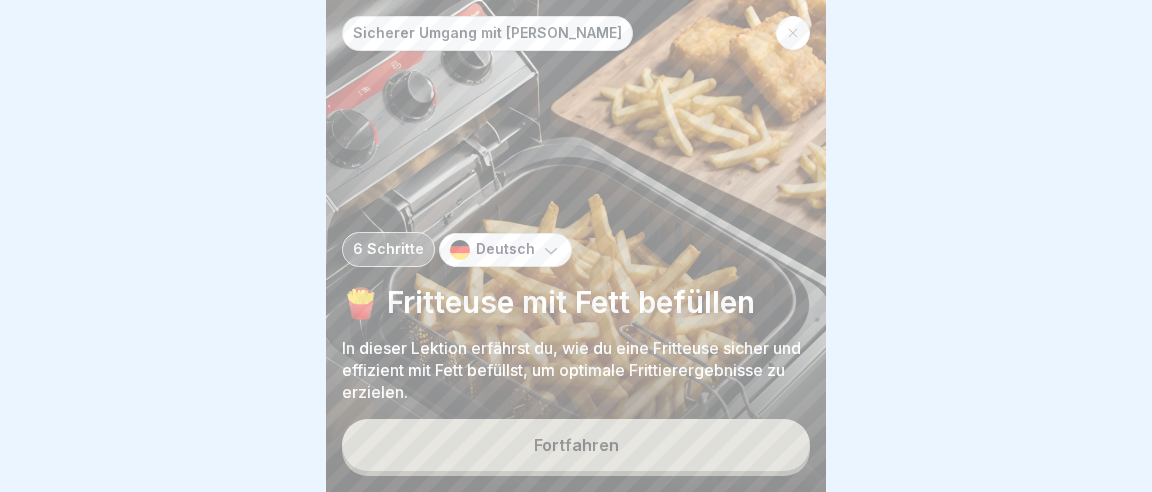 click on "Fortfahren" at bounding box center (576, 445) 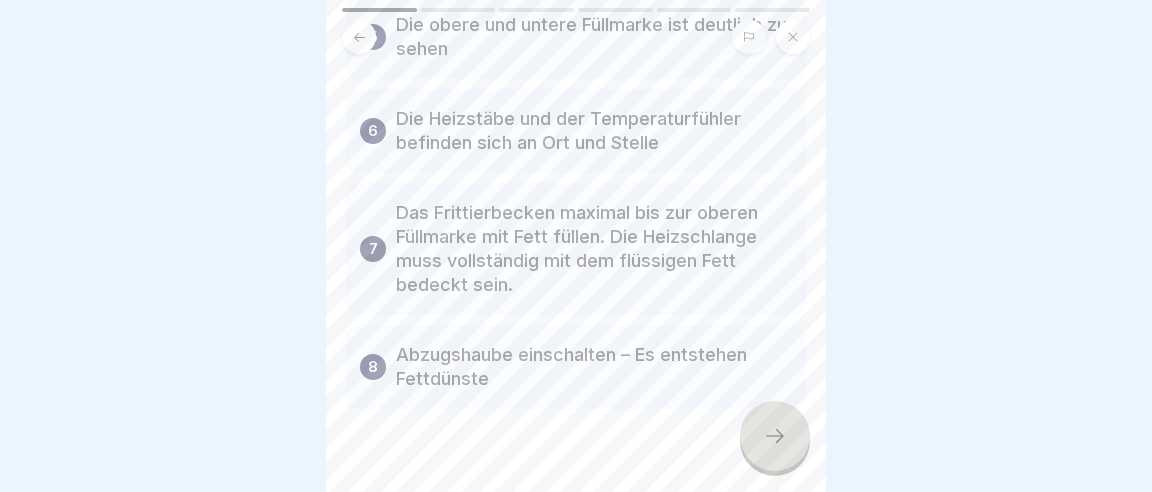 scroll, scrollTop: 560, scrollLeft: 0, axis: vertical 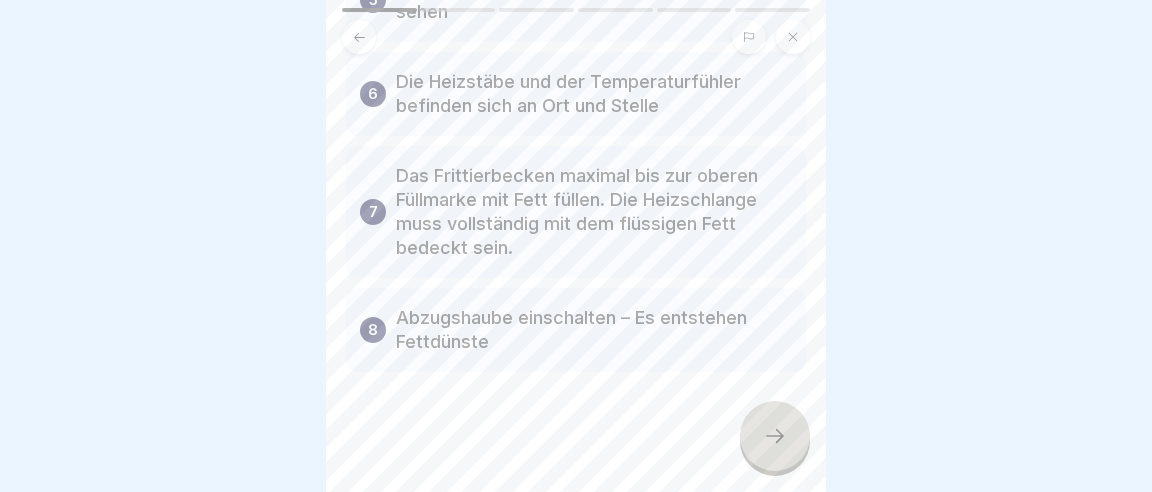 click at bounding box center (775, 436) 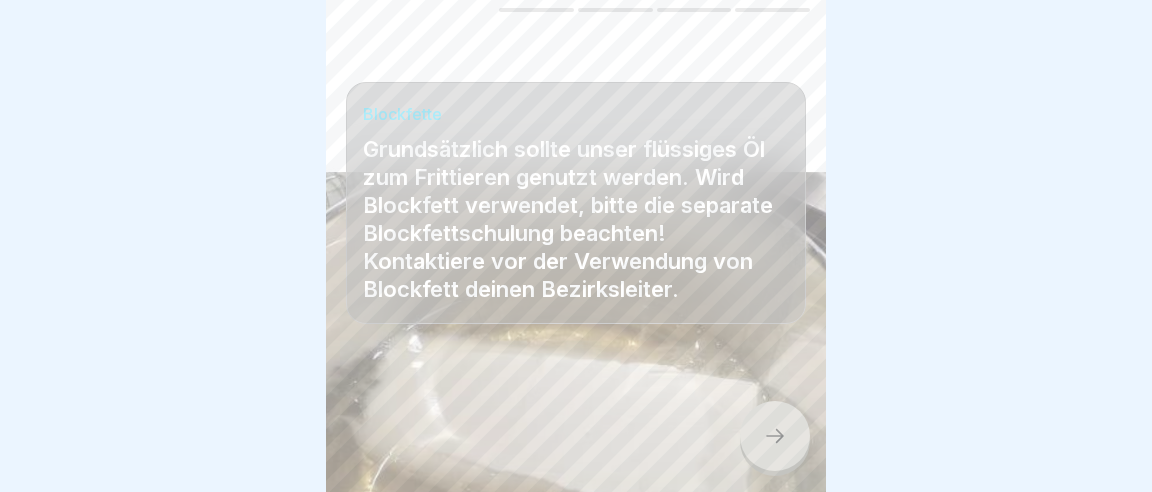 click 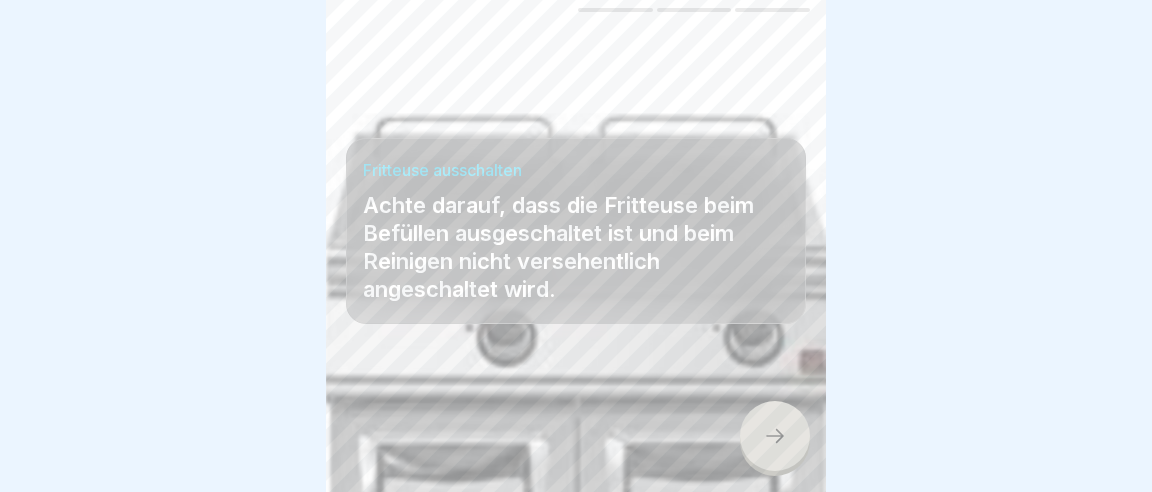 click at bounding box center [775, 436] 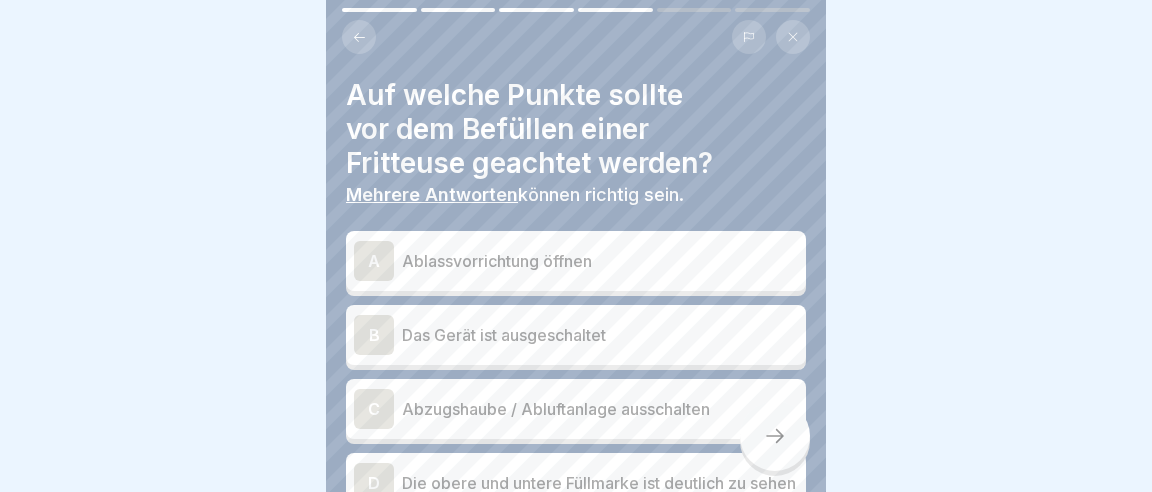 click on "B" at bounding box center (374, 335) 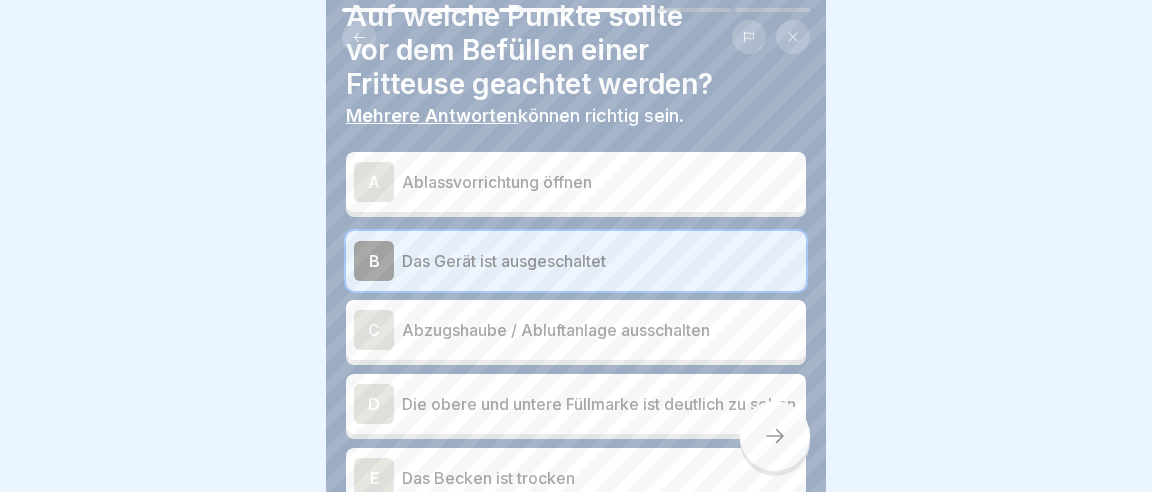 scroll, scrollTop: 115, scrollLeft: 0, axis: vertical 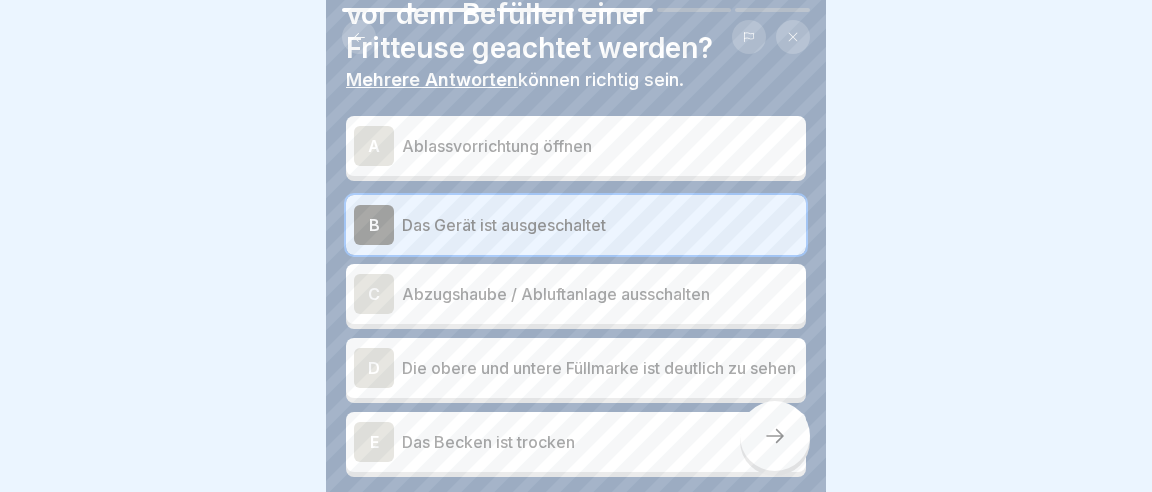 click on "D" at bounding box center [374, 368] 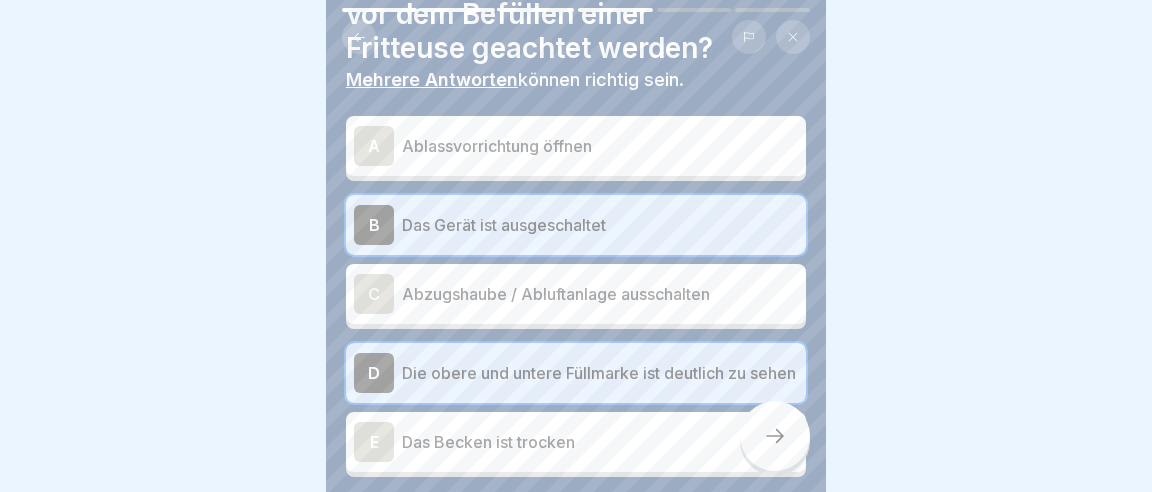 click on "E" at bounding box center [374, 442] 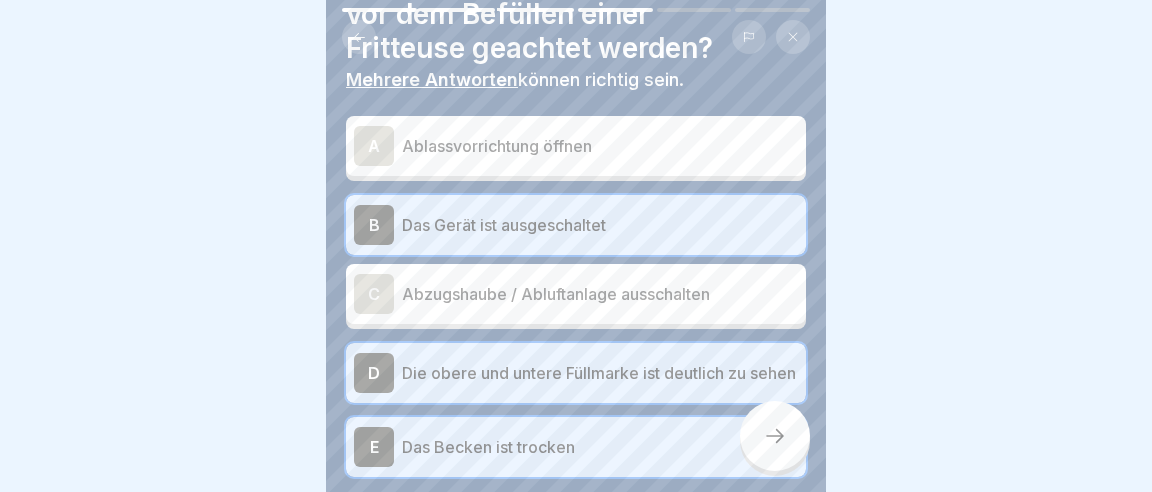 click 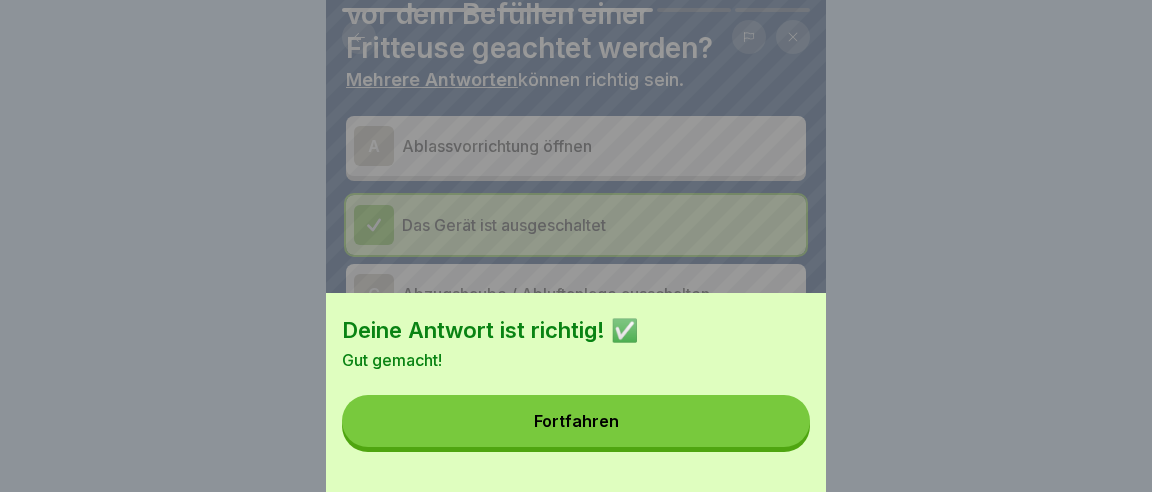 click on "Fortfahren" at bounding box center (576, 421) 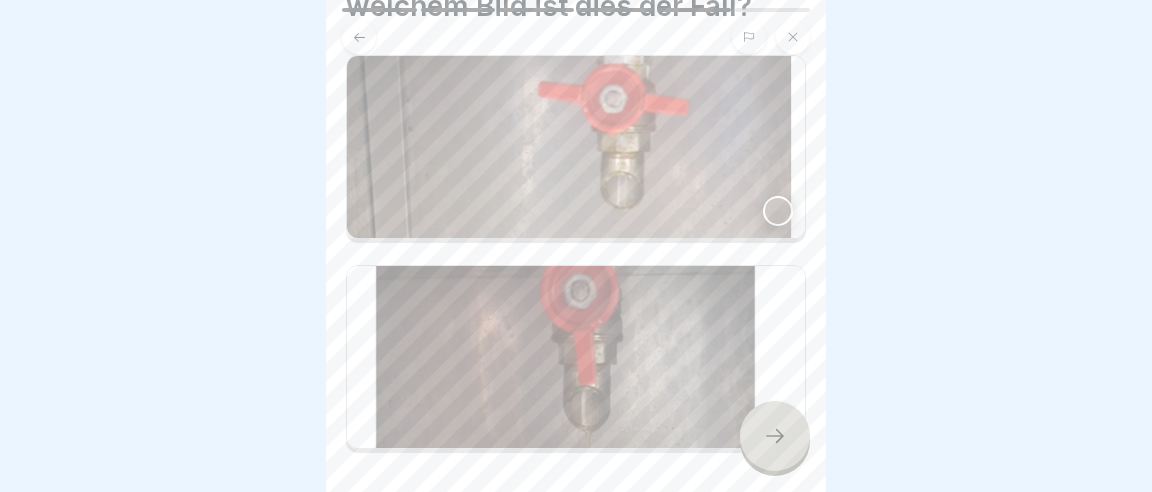 scroll, scrollTop: 230, scrollLeft: 0, axis: vertical 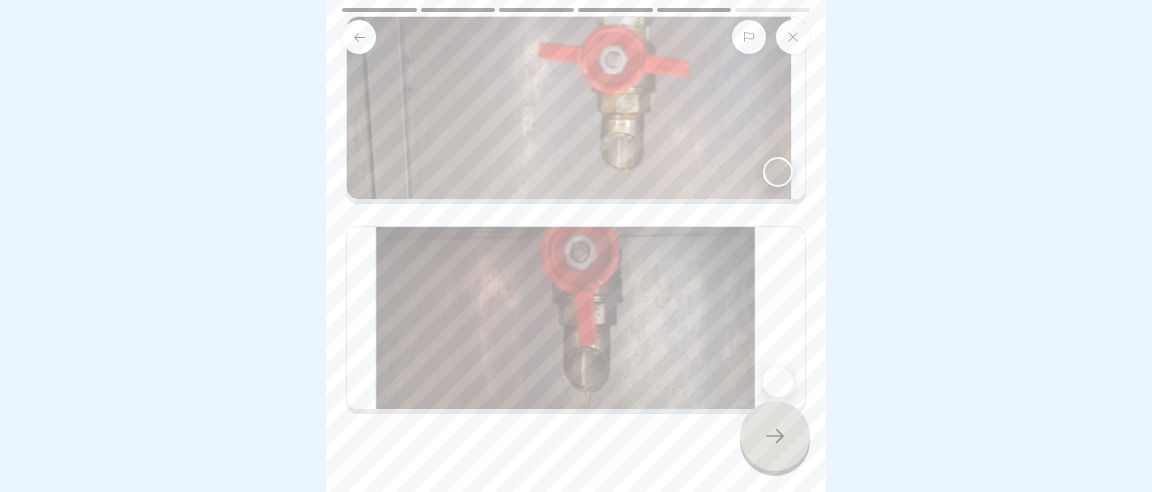 click at bounding box center [778, 172] 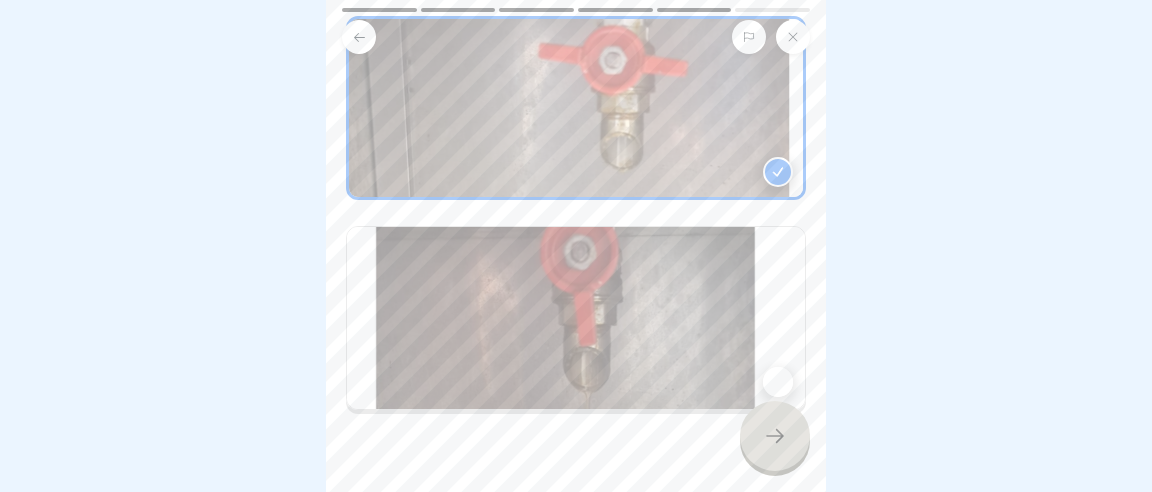 scroll, scrollTop: 233, scrollLeft: 0, axis: vertical 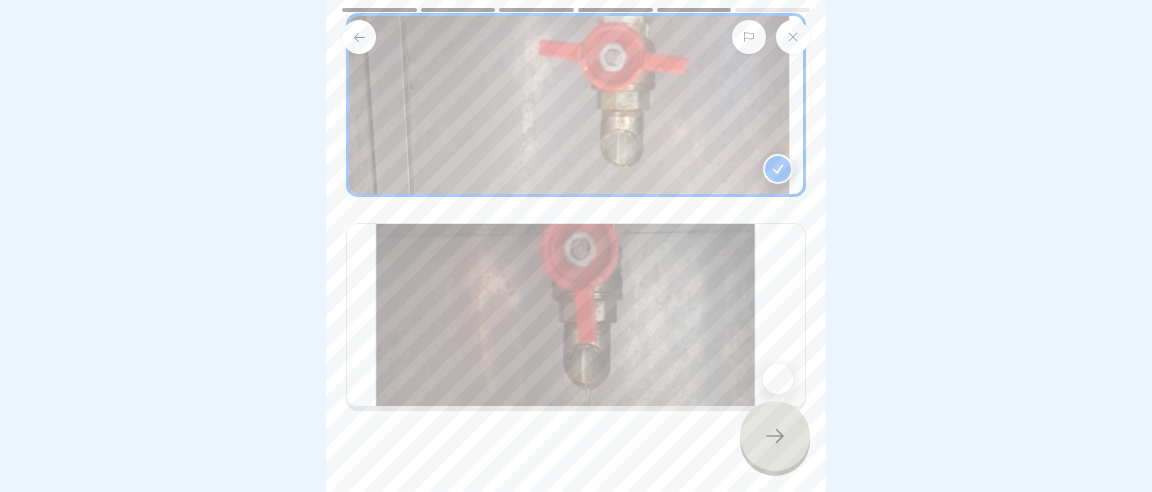 click 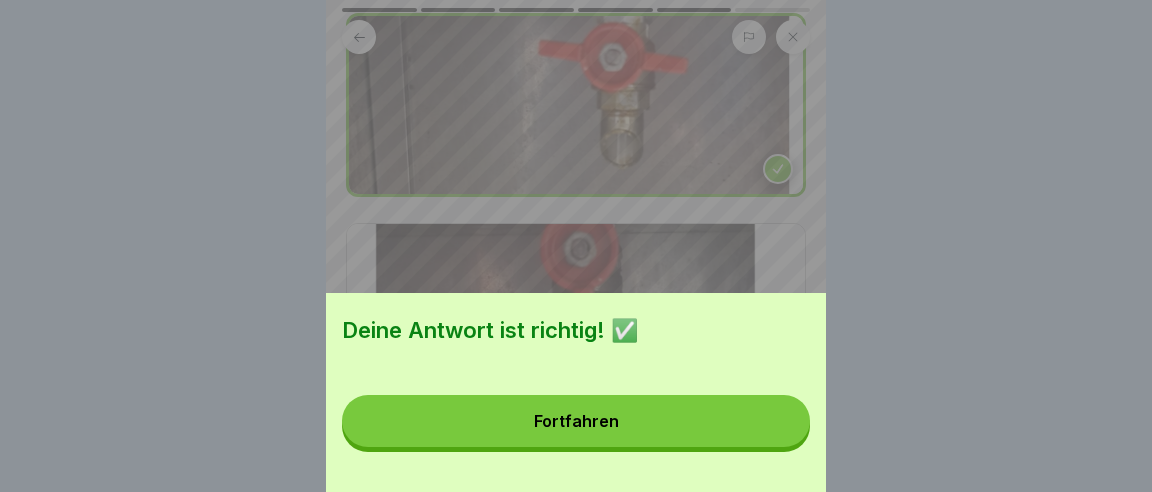 click on "Fortfahren" at bounding box center [576, 421] 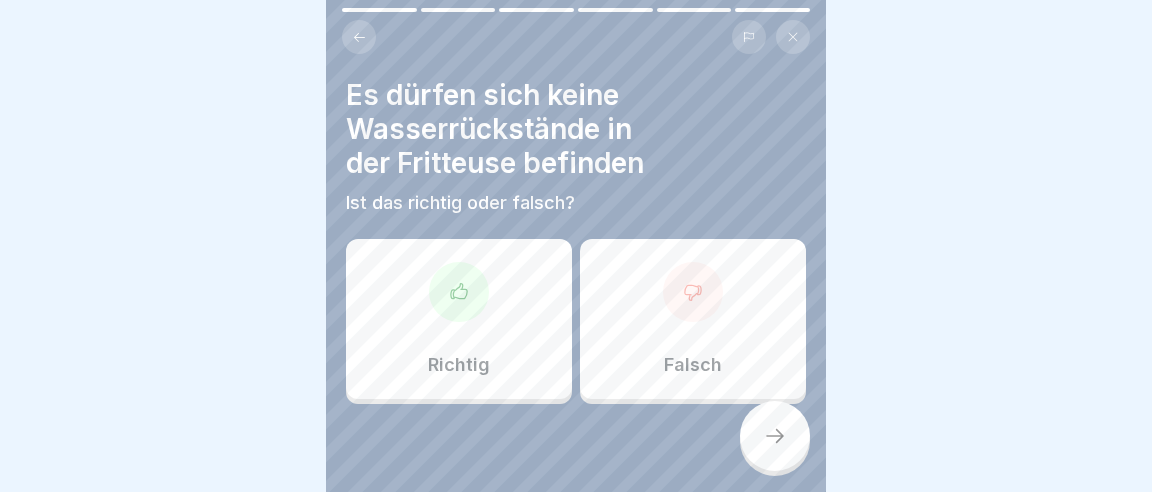 click on "Richtig" at bounding box center [459, 365] 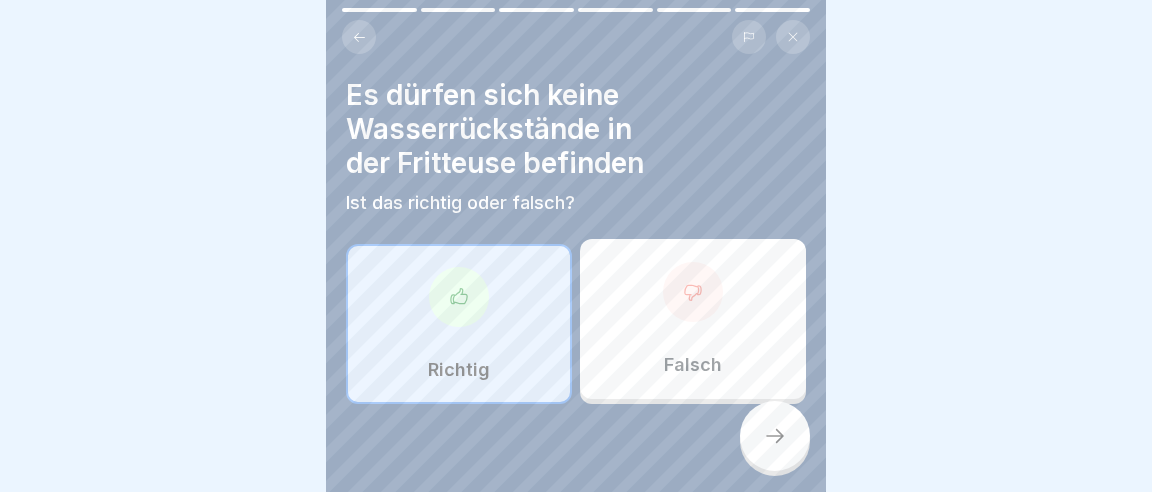 click at bounding box center (775, 436) 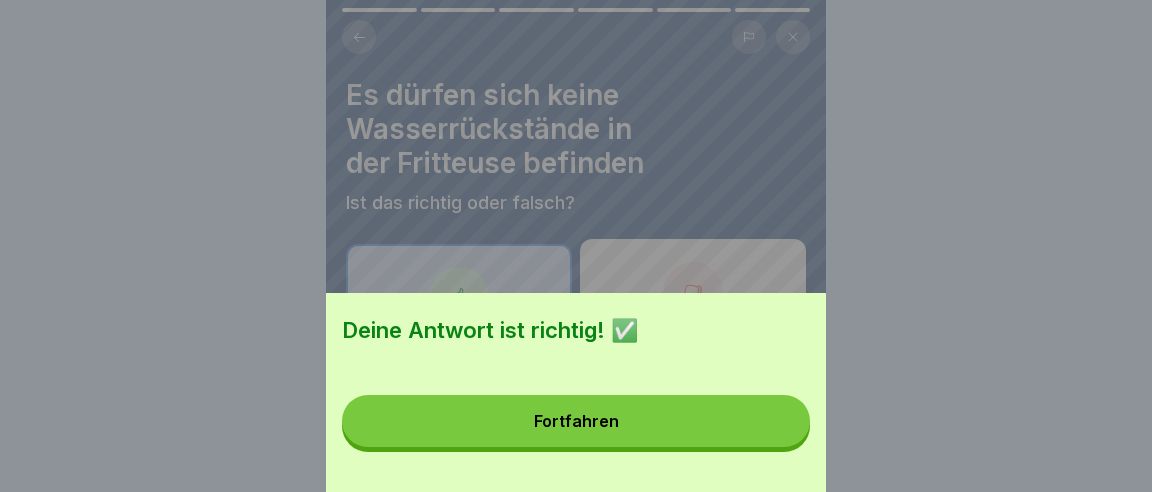 click on "Fortfahren" at bounding box center (576, 421) 